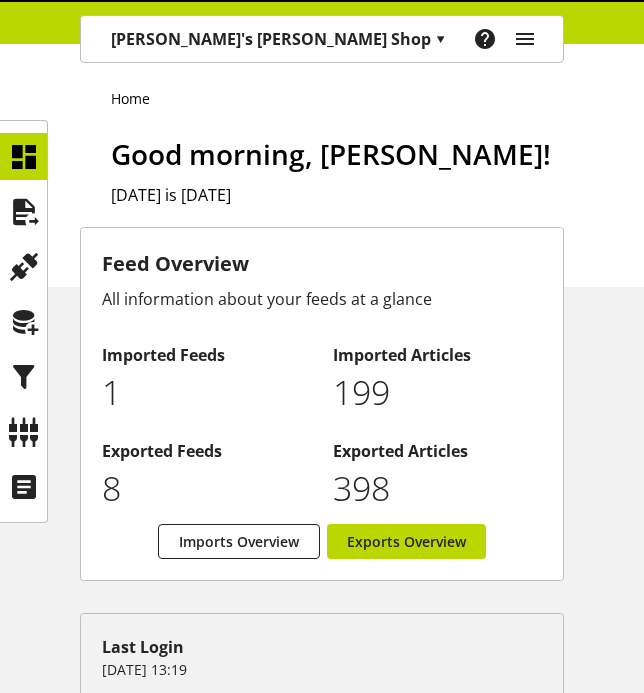 scroll, scrollTop: 0, scrollLeft: 0, axis: both 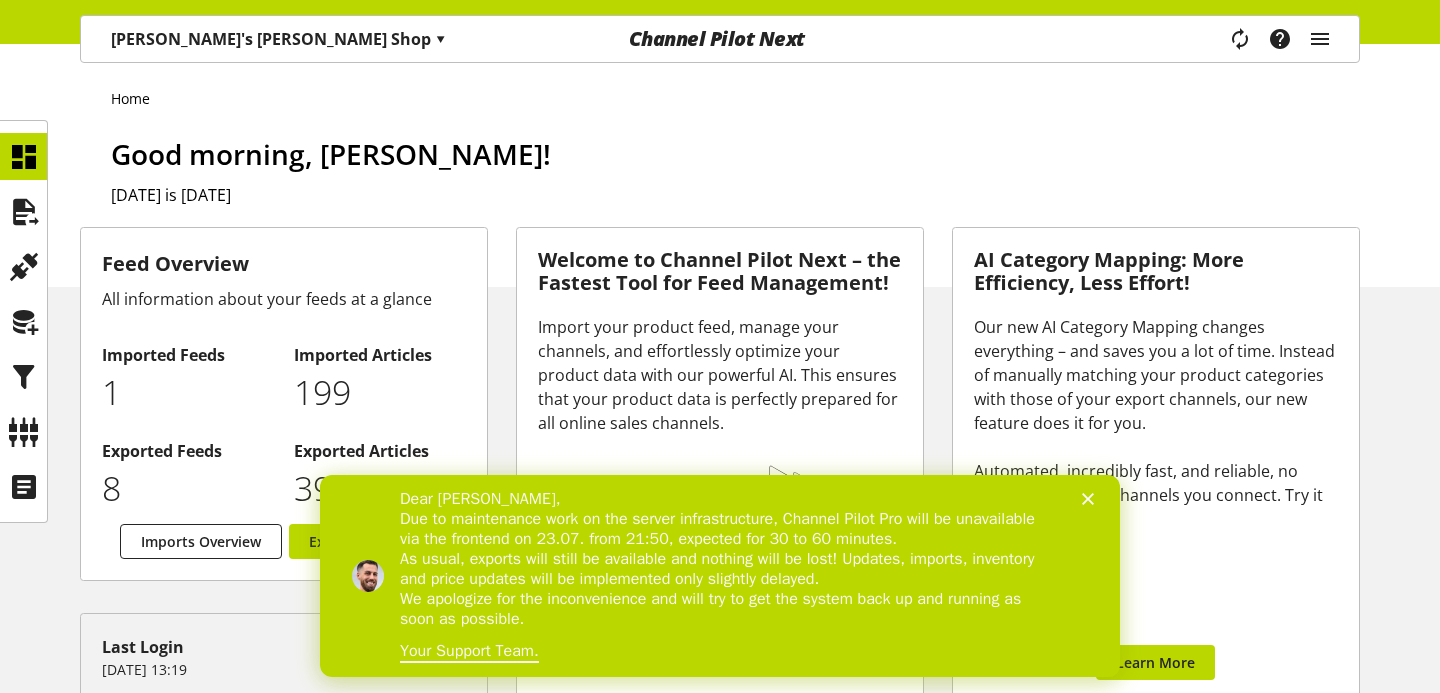 click on "Kaan's Gibson Shop ▾" at bounding box center [278, 39] 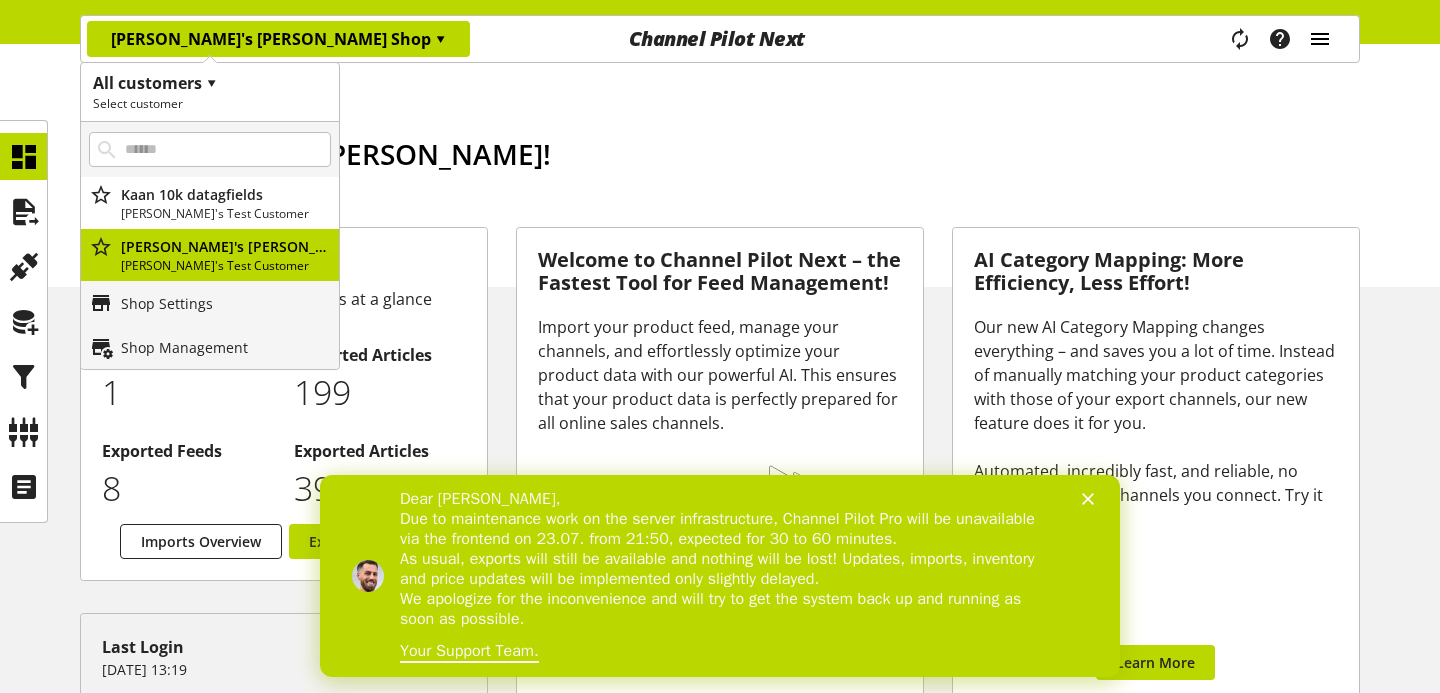 click at bounding box center [1320, 39] 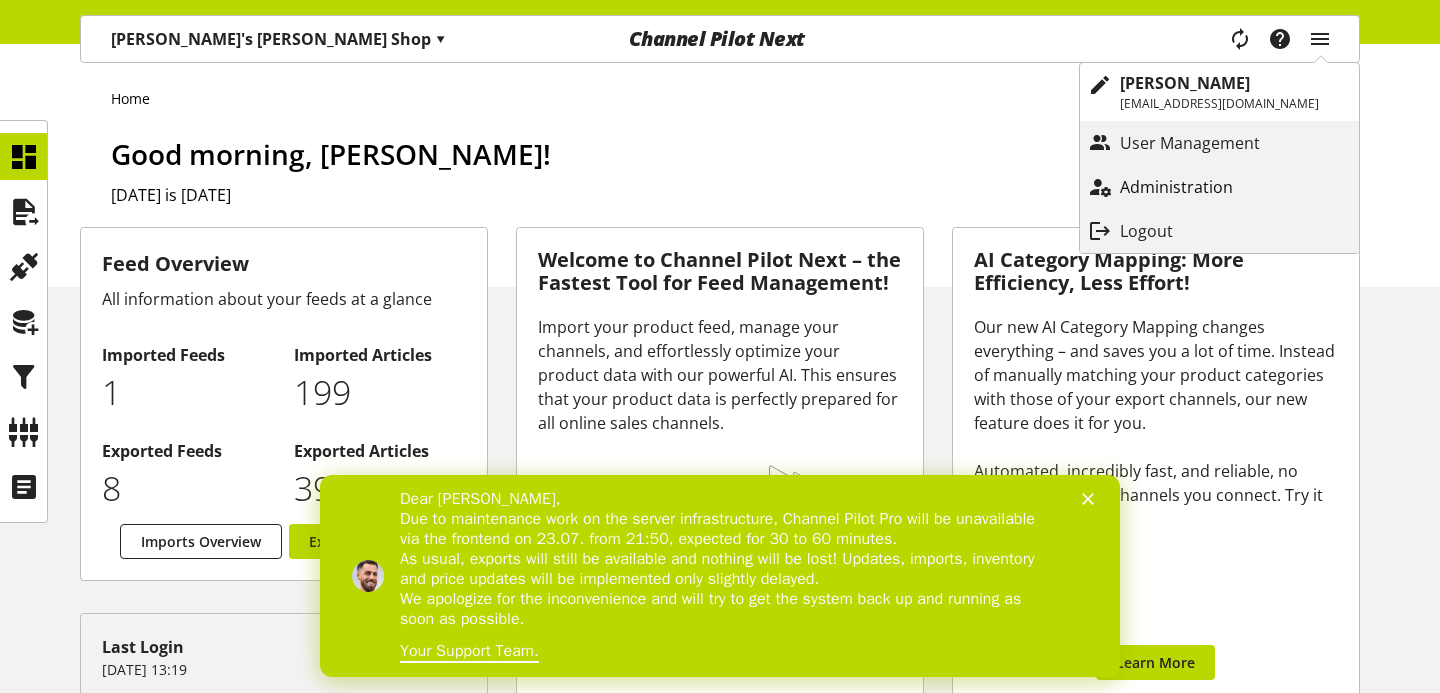 click on "Administration" at bounding box center [1196, 187] 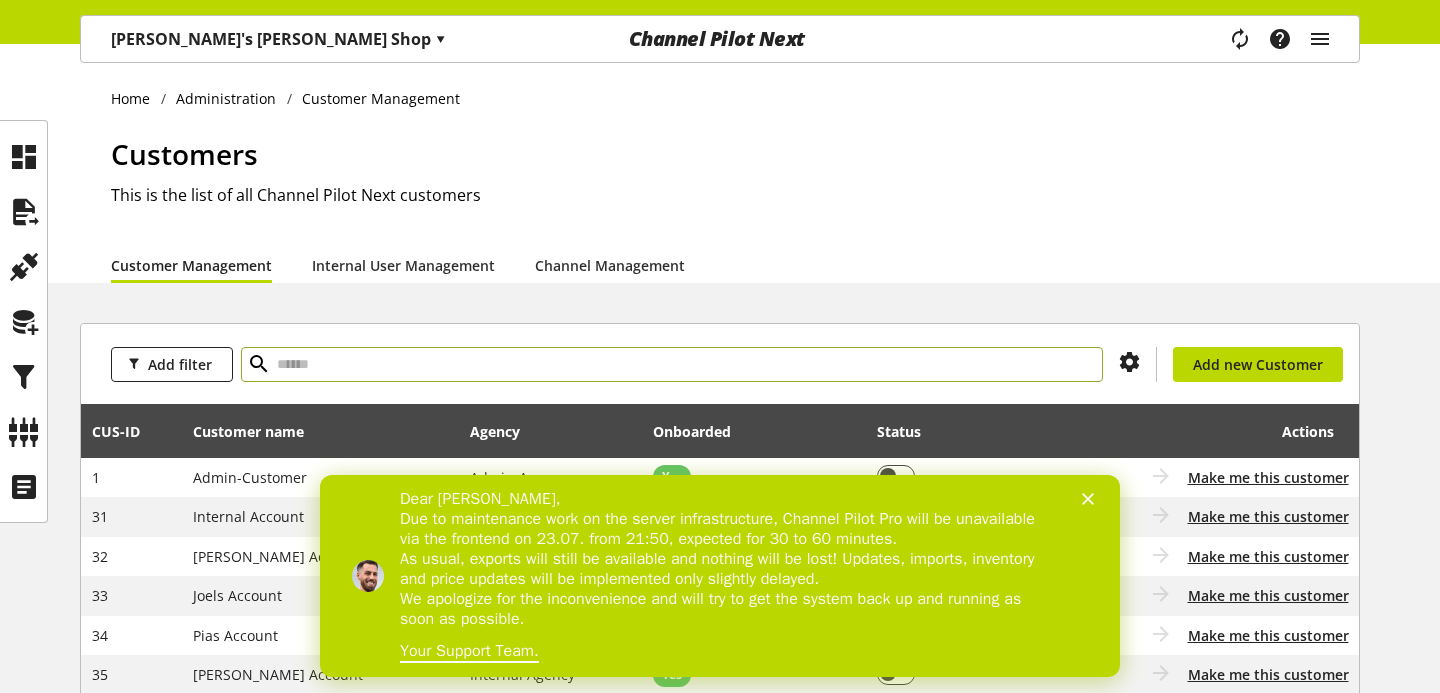 click at bounding box center (672, 364) 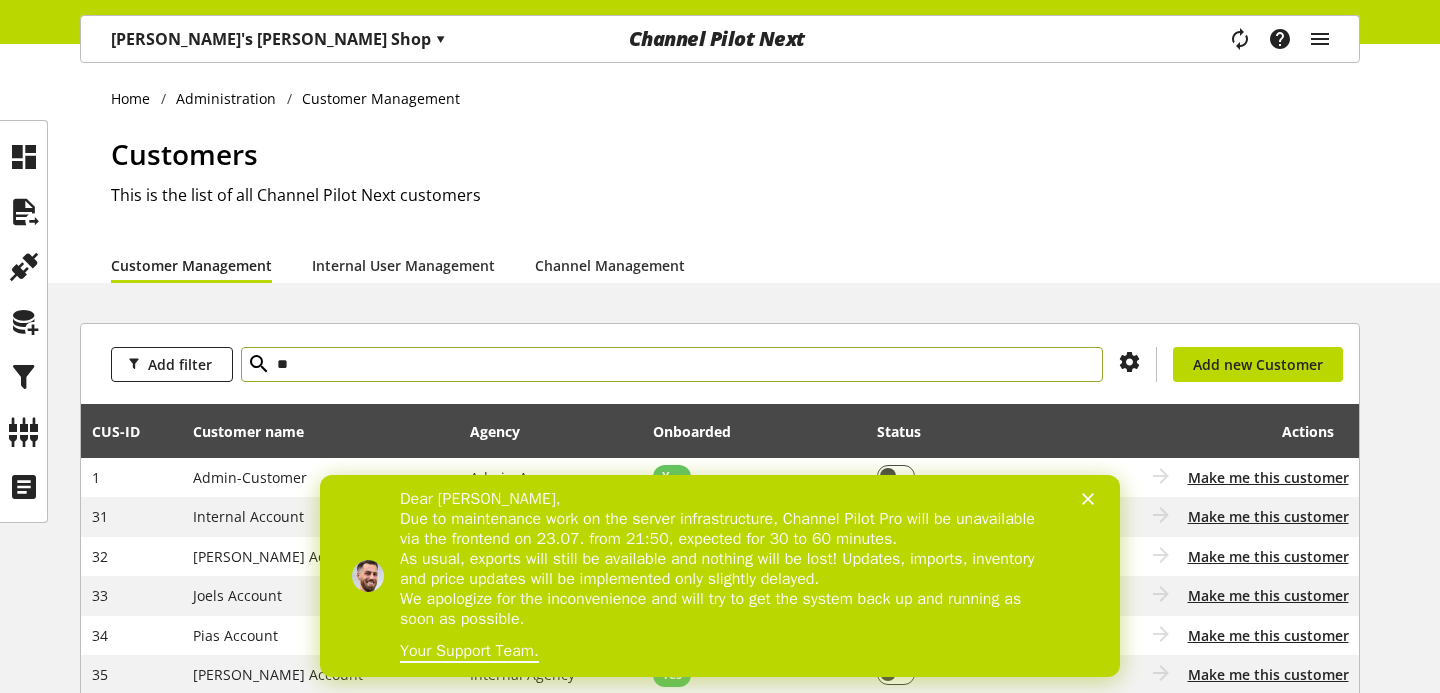 type on "**" 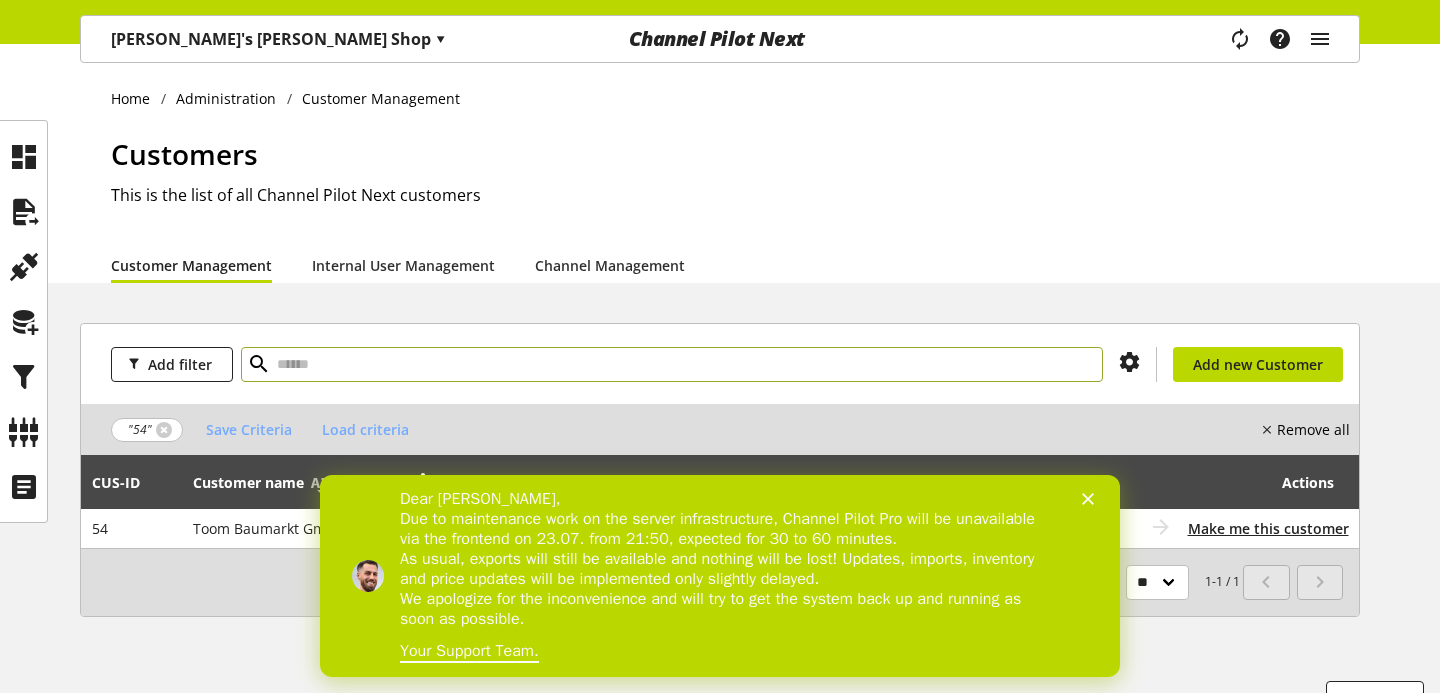 scroll, scrollTop: 38, scrollLeft: 0, axis: vertical 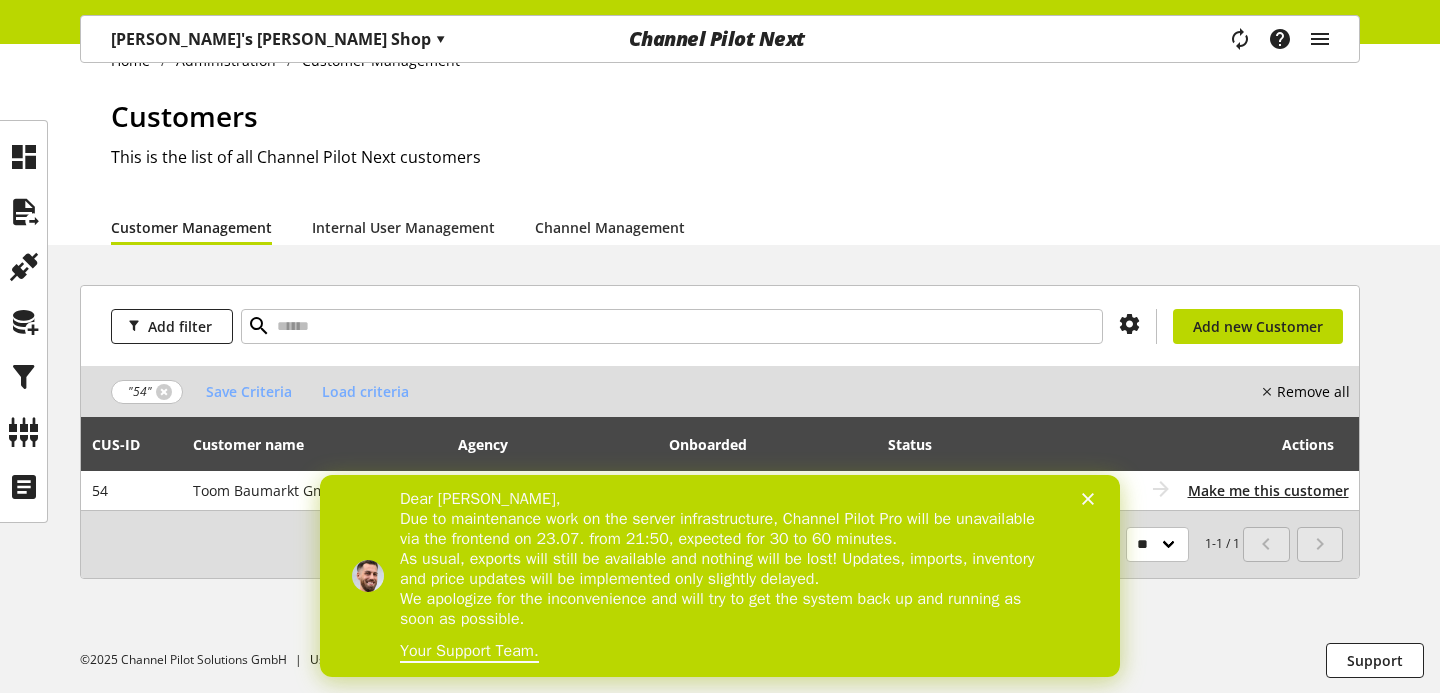 click 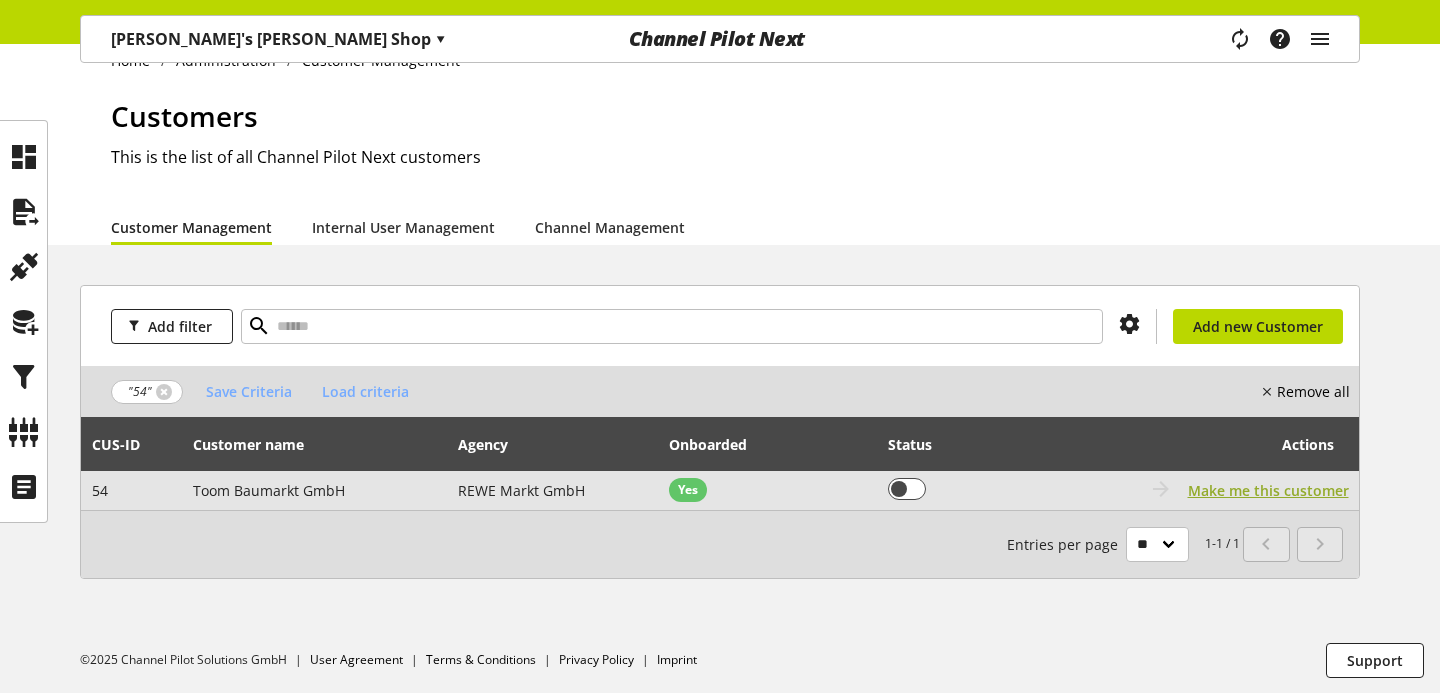 click on "Make me this customer" at bounding box center [1268, 490] 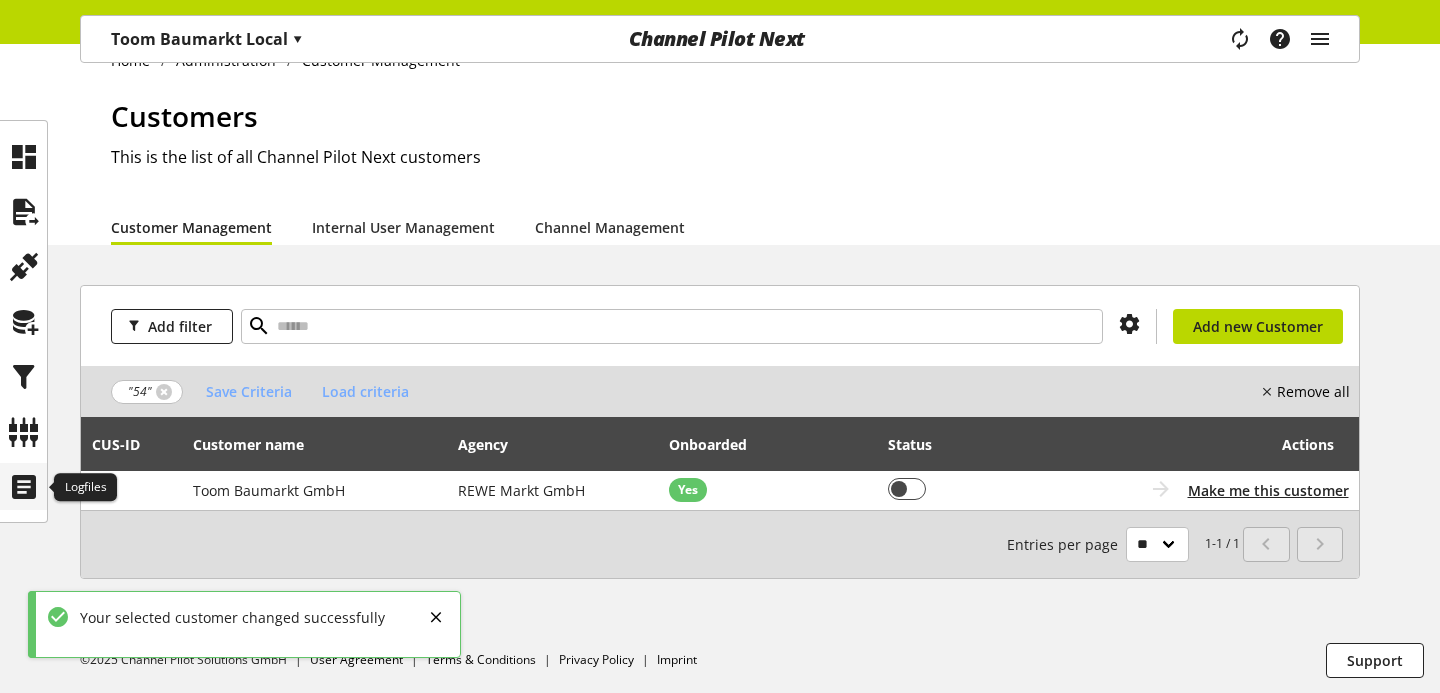 click at bounding box center [24, 487] 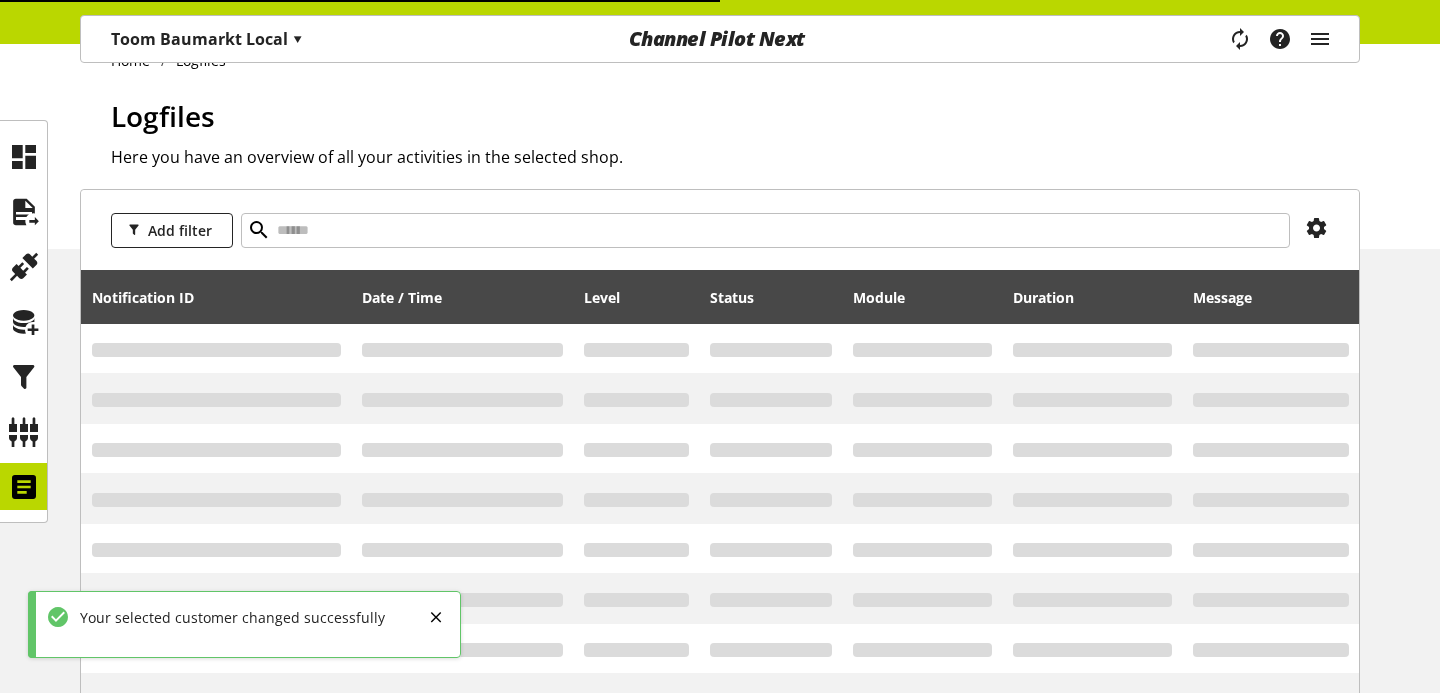 scroll, scrollTop: 0, scrollLeft: 0, axis: both 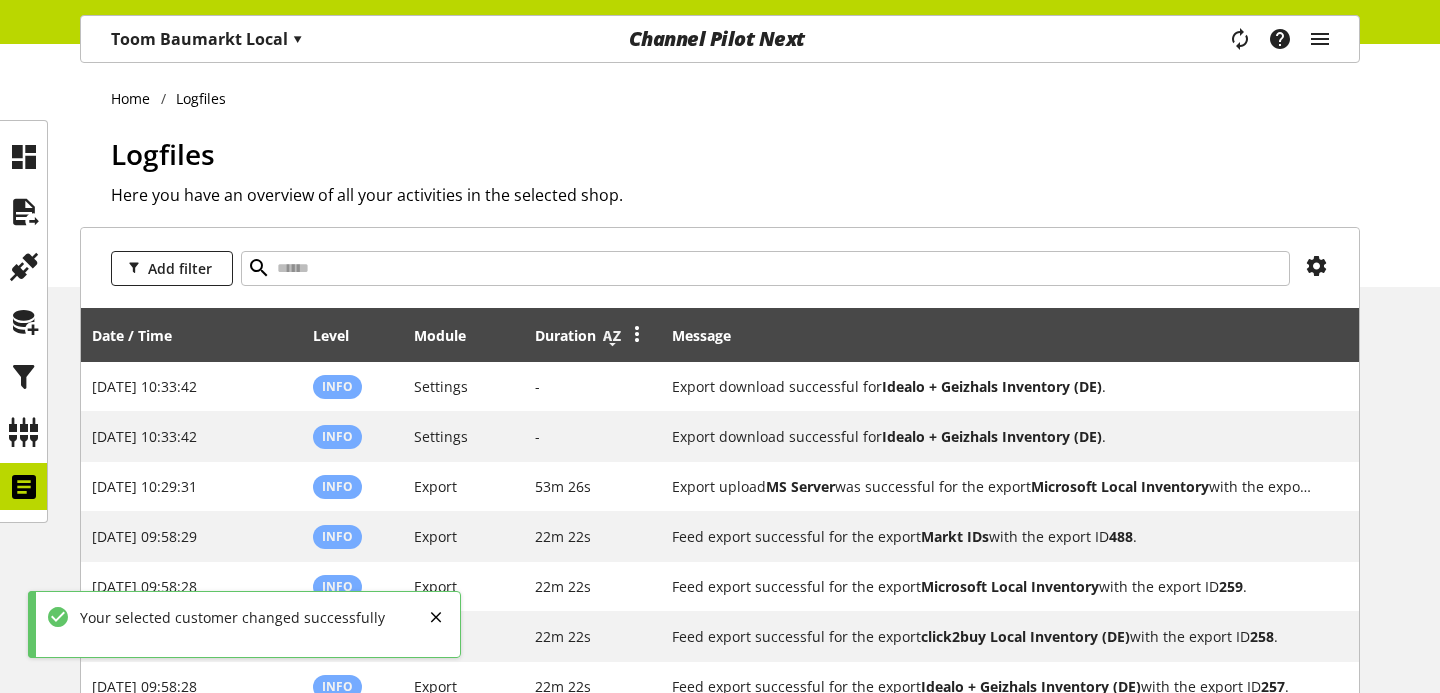 click at bounding box center [612, 336] 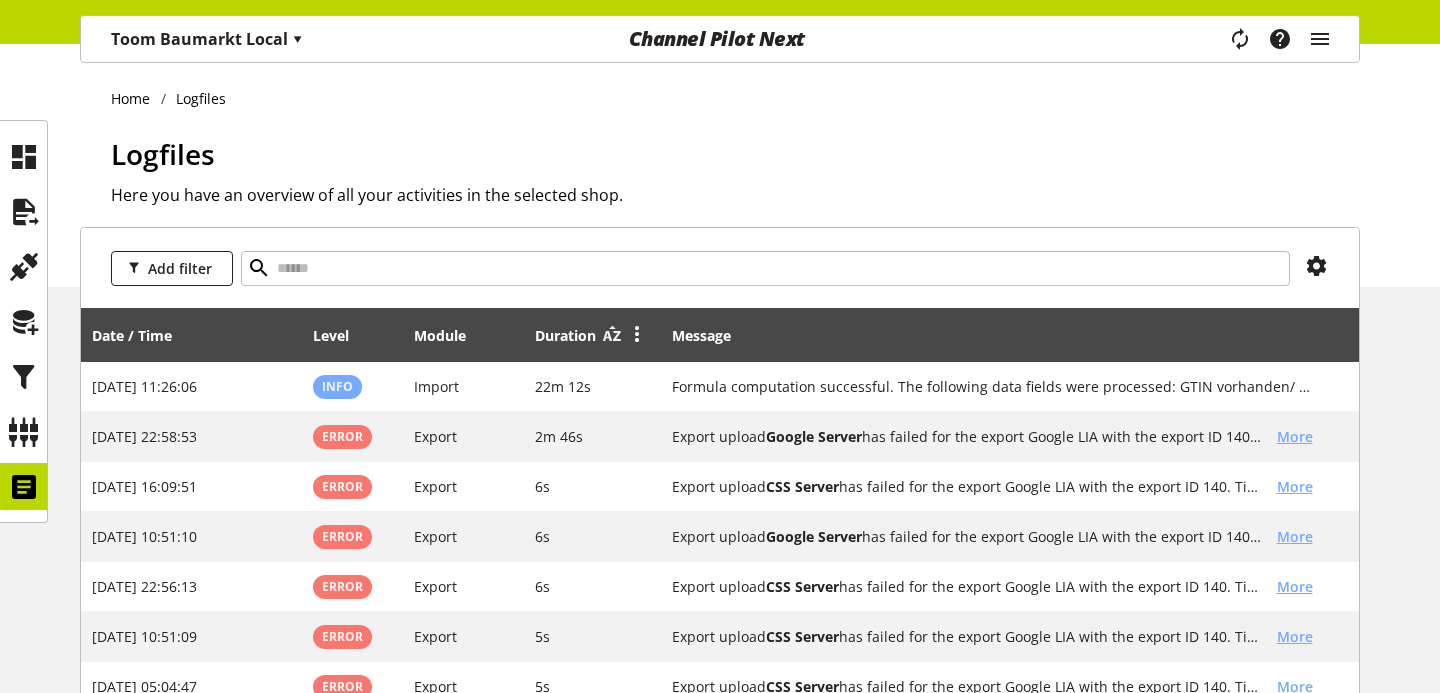 click at bounding box center [612, 336] 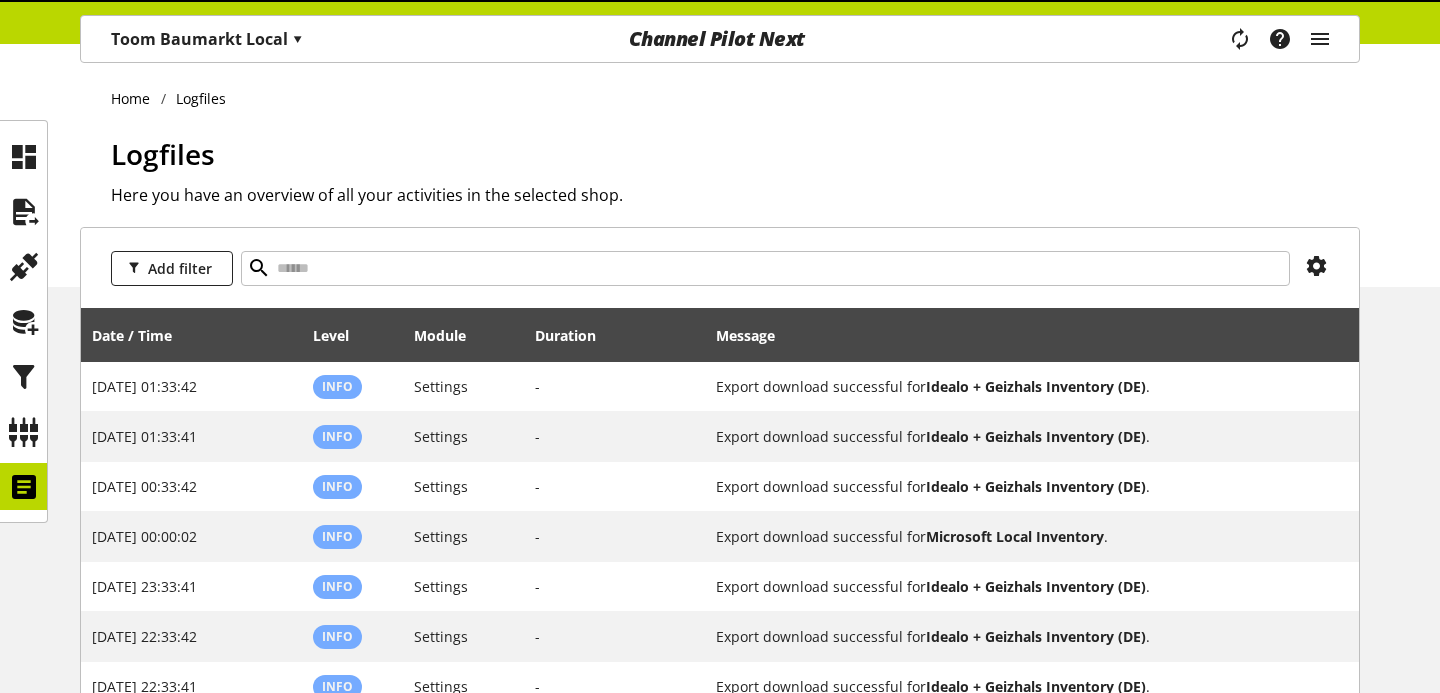 click at bounding box center (612, 336) 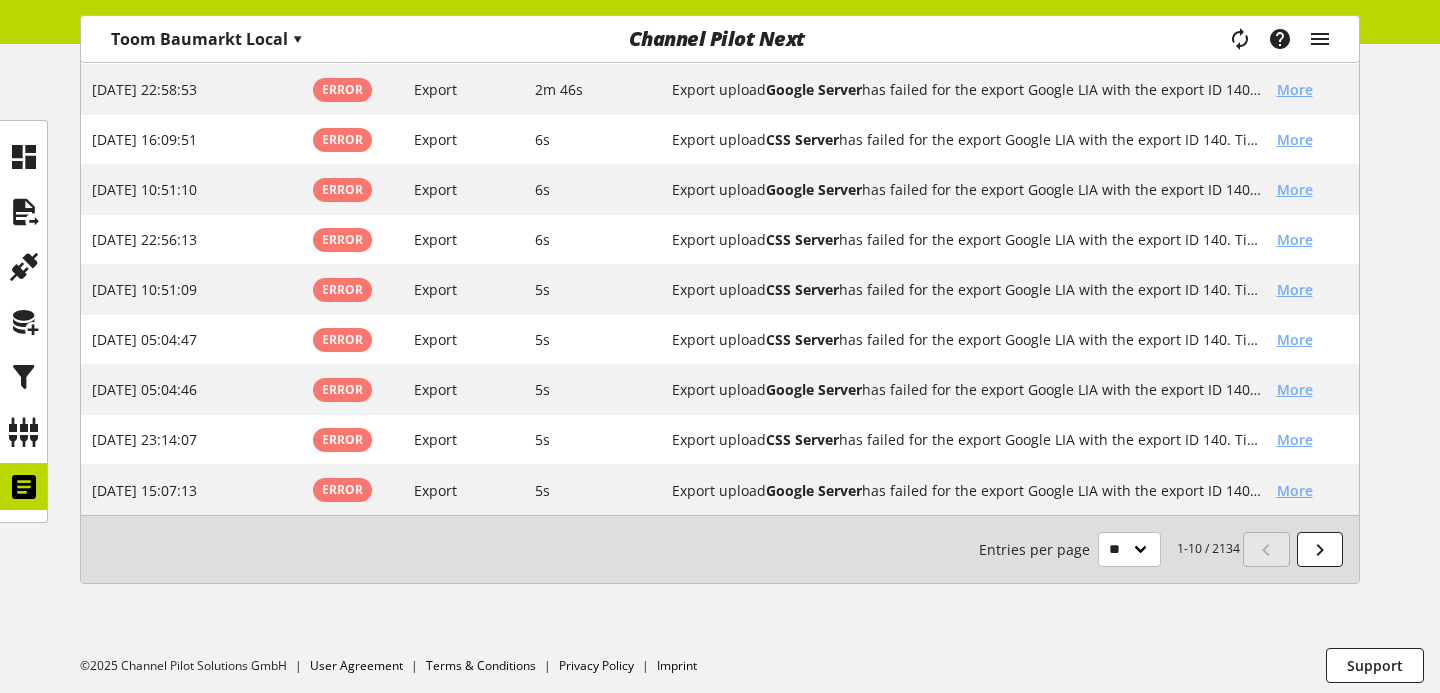 scroll, scrollTop: 353, scrollLeft: 0, axis: vertical 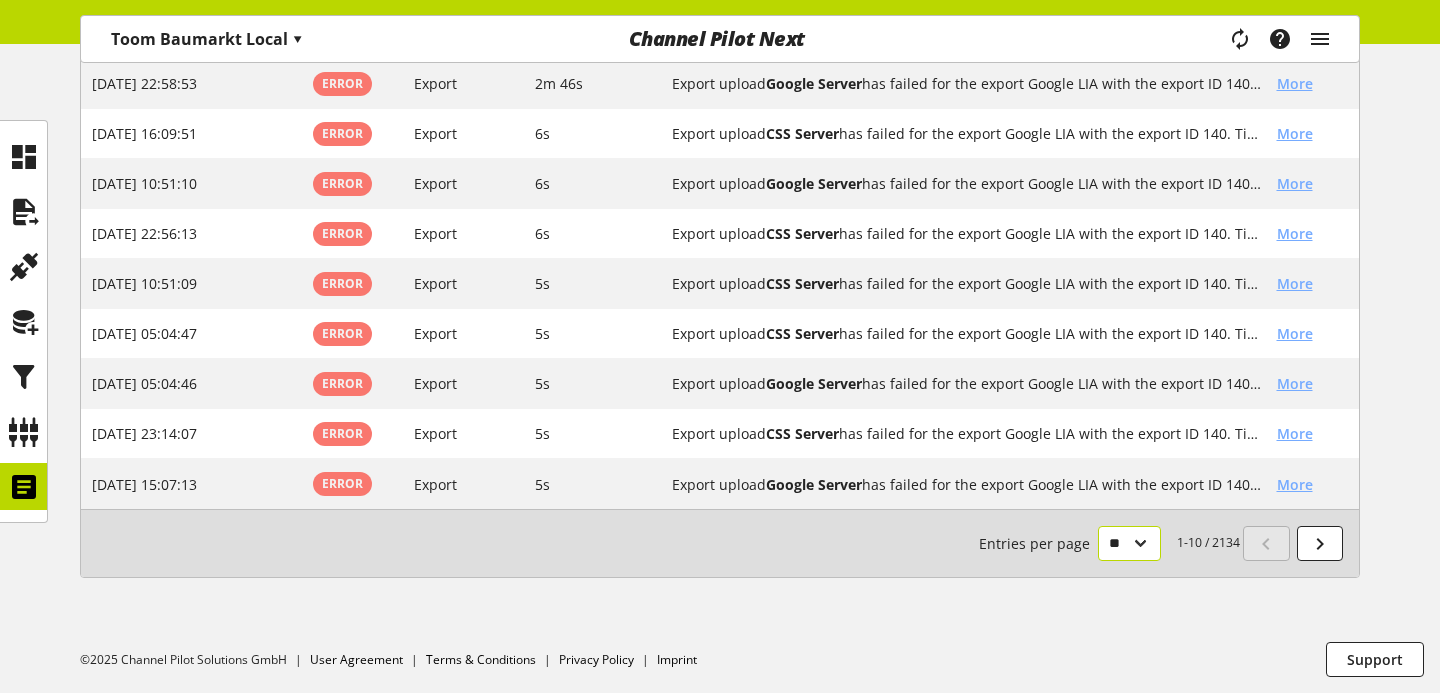click on "** ** ** ***" at bounding box center [1129, 543] 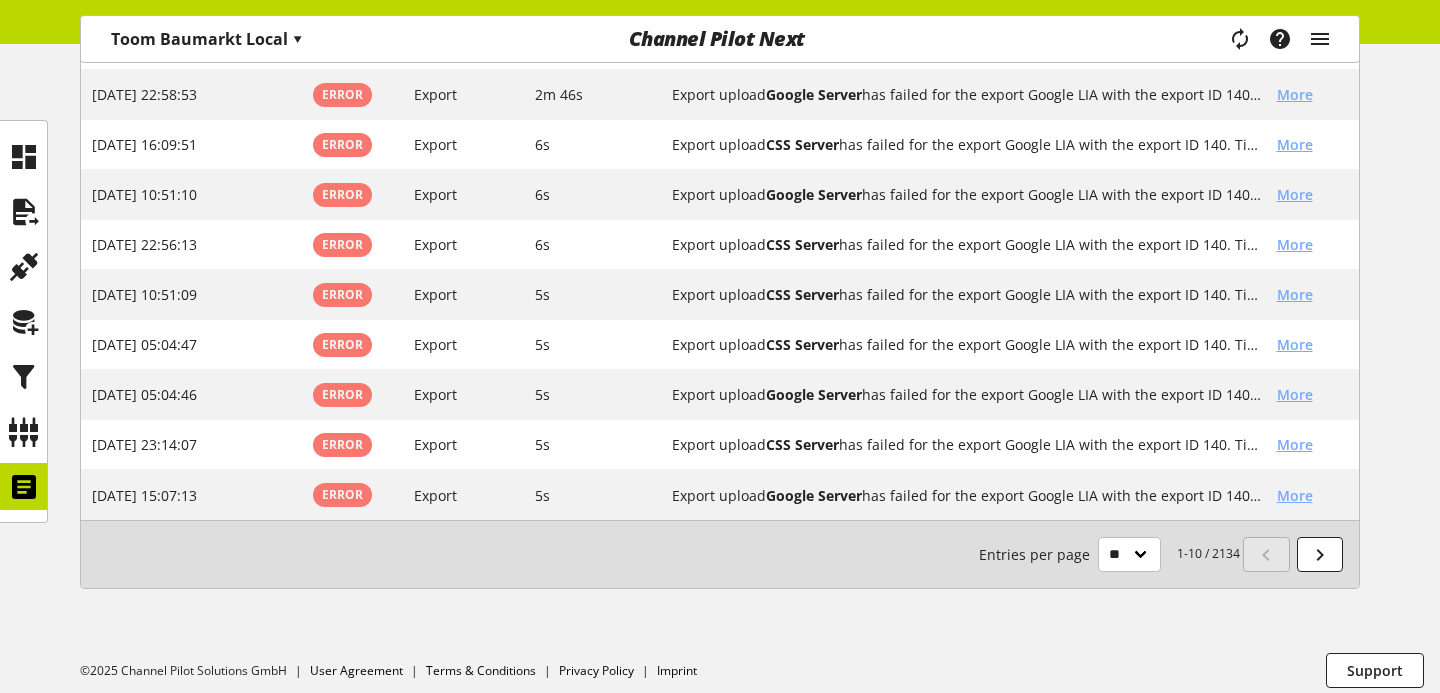 scroll, scrollTop: 116, scrollLeft: 0, axis: vertical 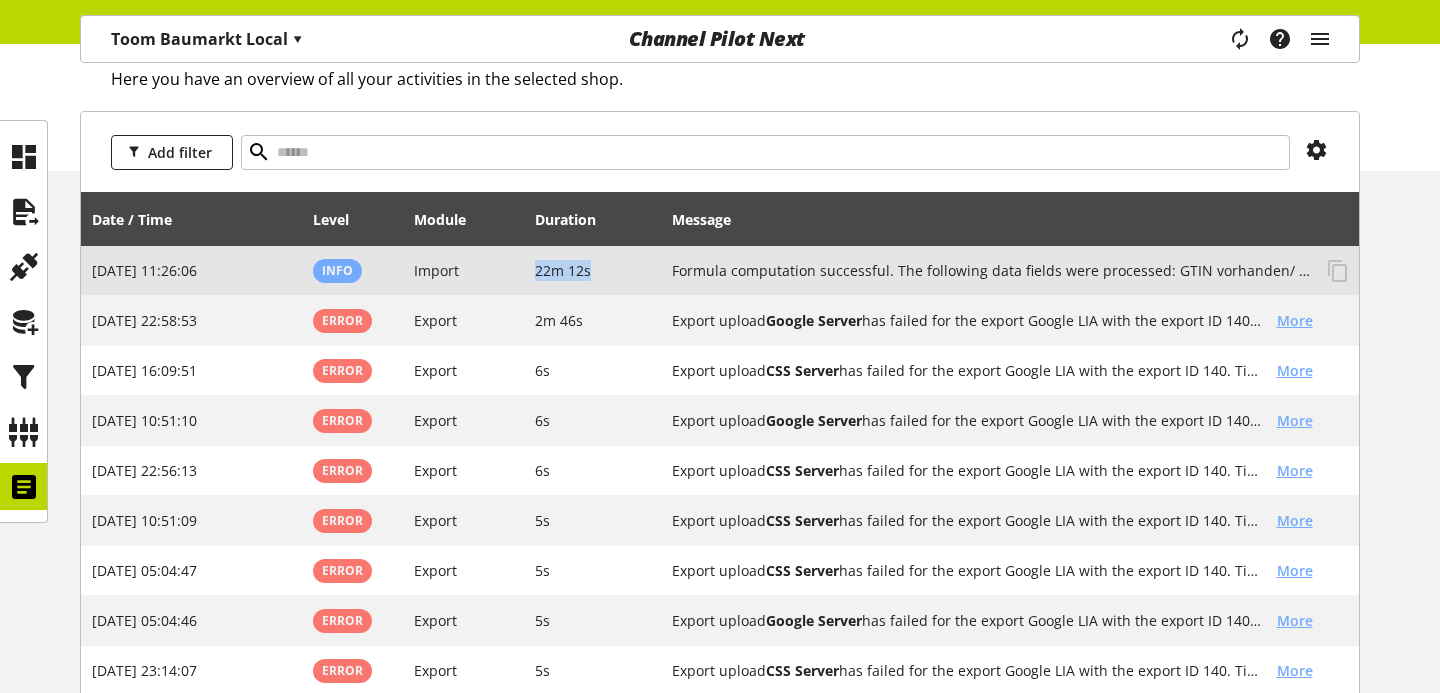 drag, startPoint x: 507, startPoint y: 272, endPoint x: 625, endPoint y: 271, distance: 118.004234 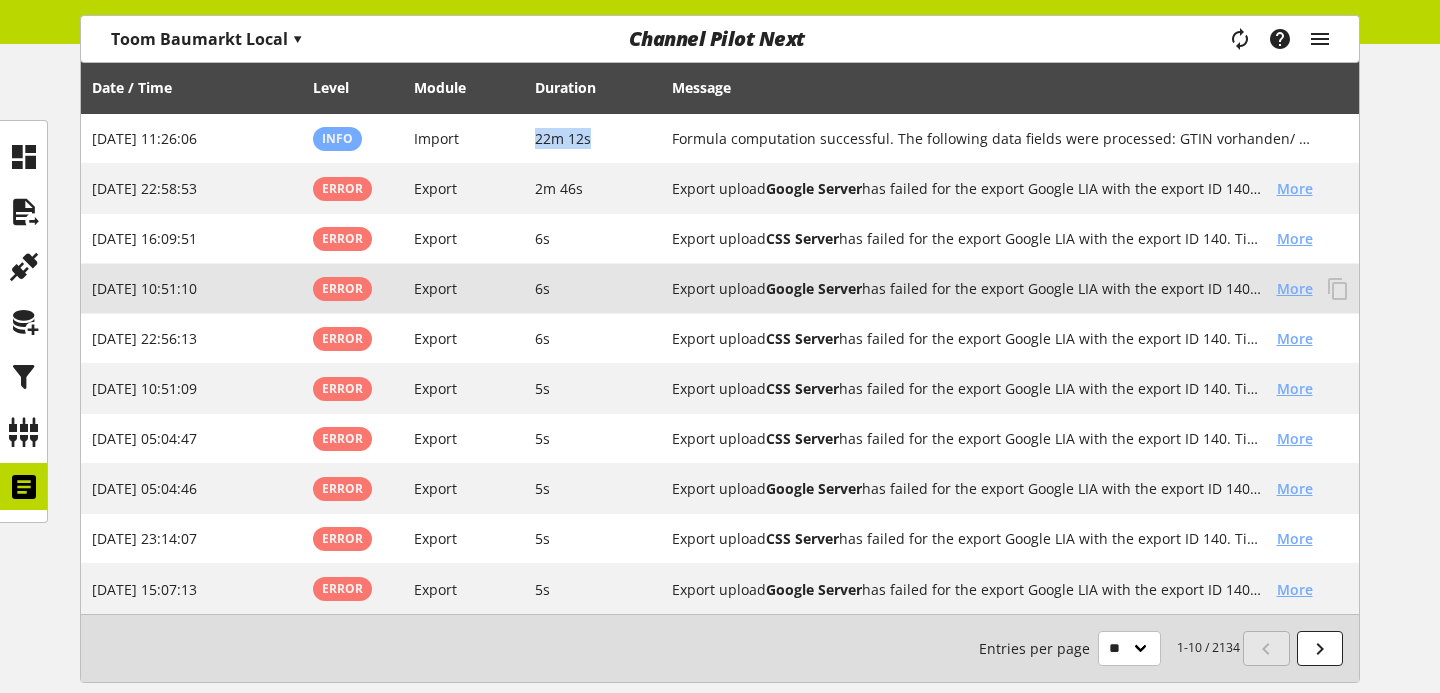 scroll, scrollTop: 353, scrollLeft: 0, axis: vertical 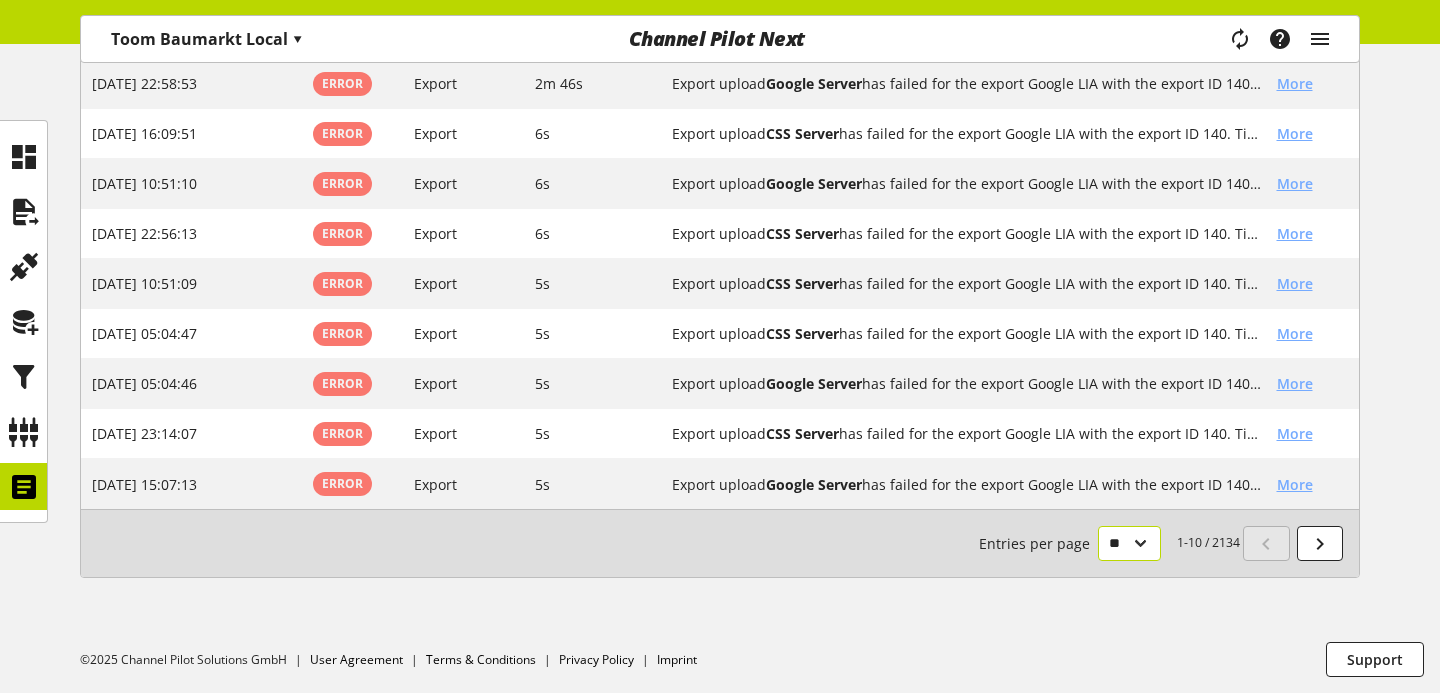 click on "** ** ** ***" at bounding box center (1129, 543) 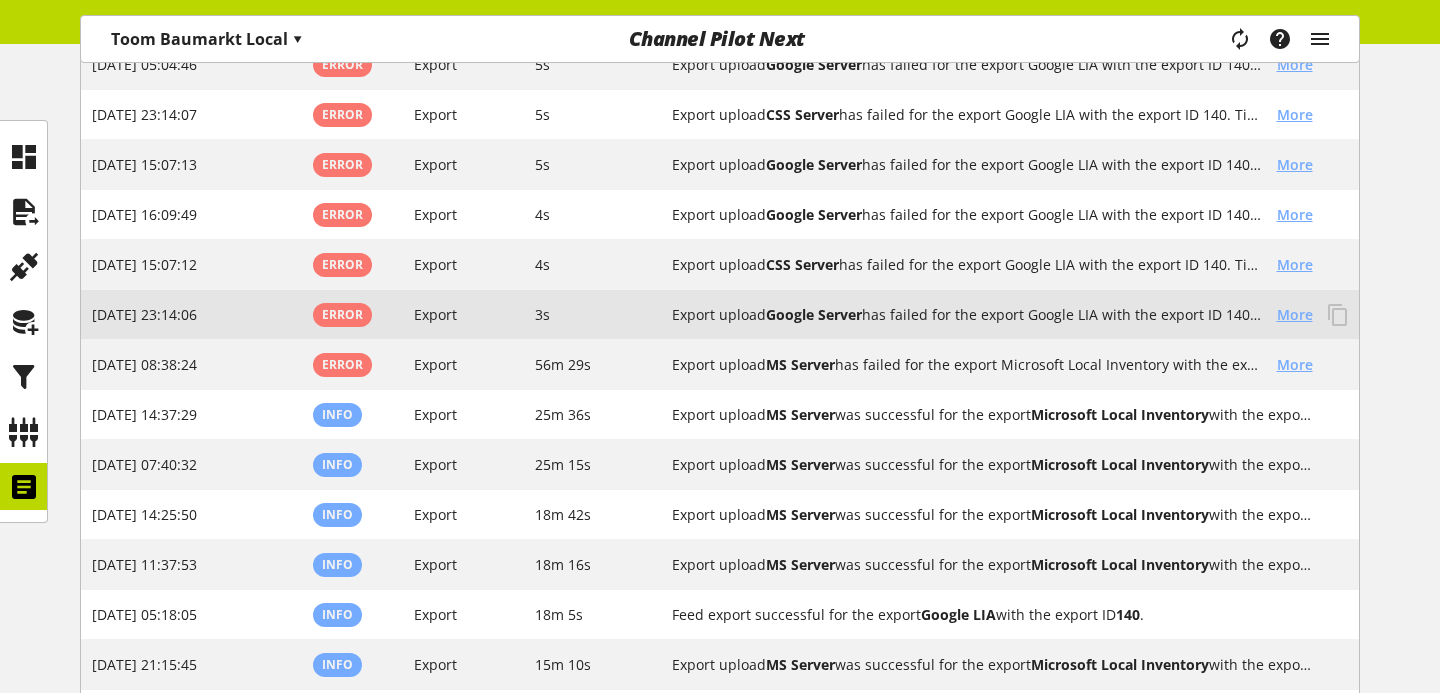 scroll, scrollTop: 652, scrollLeft: 0, axis: vertical 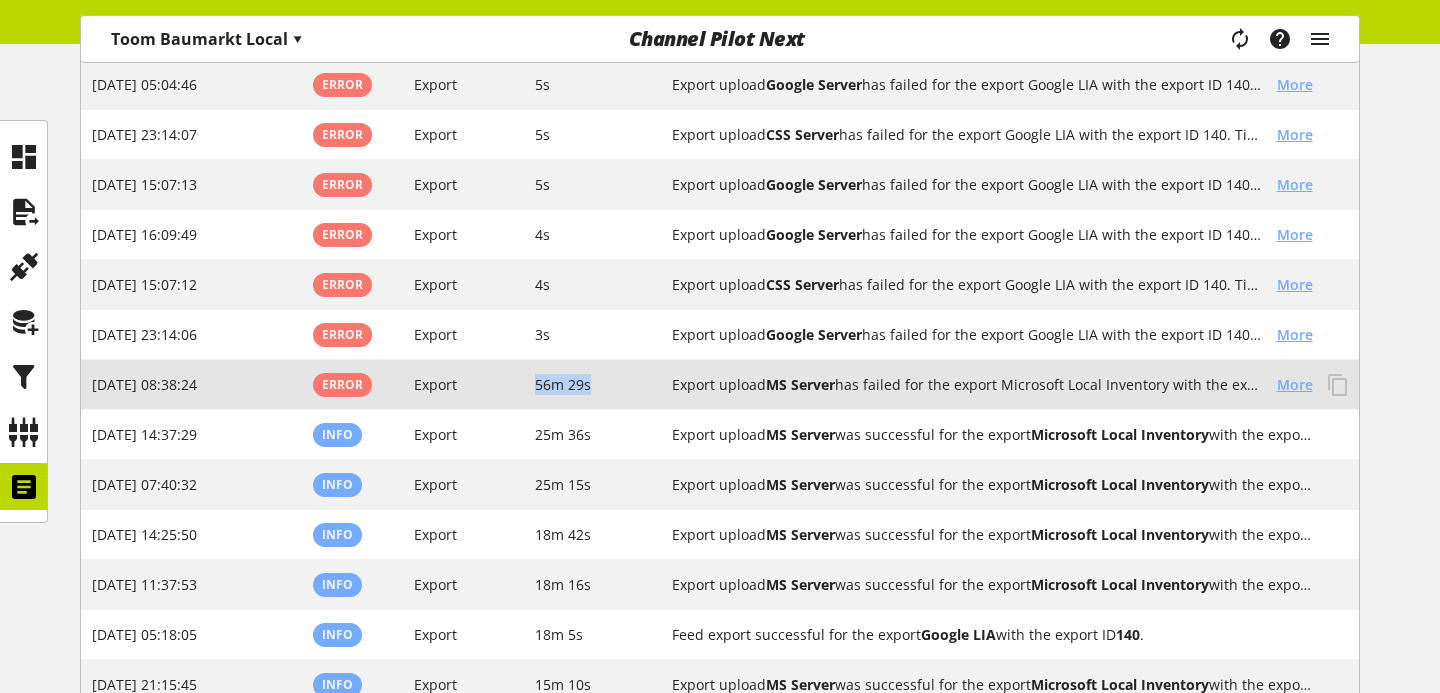 drag, startPoint x: 534, startPoint y: 379, endPoint x: 625, endPoint y: 379, distance: 91 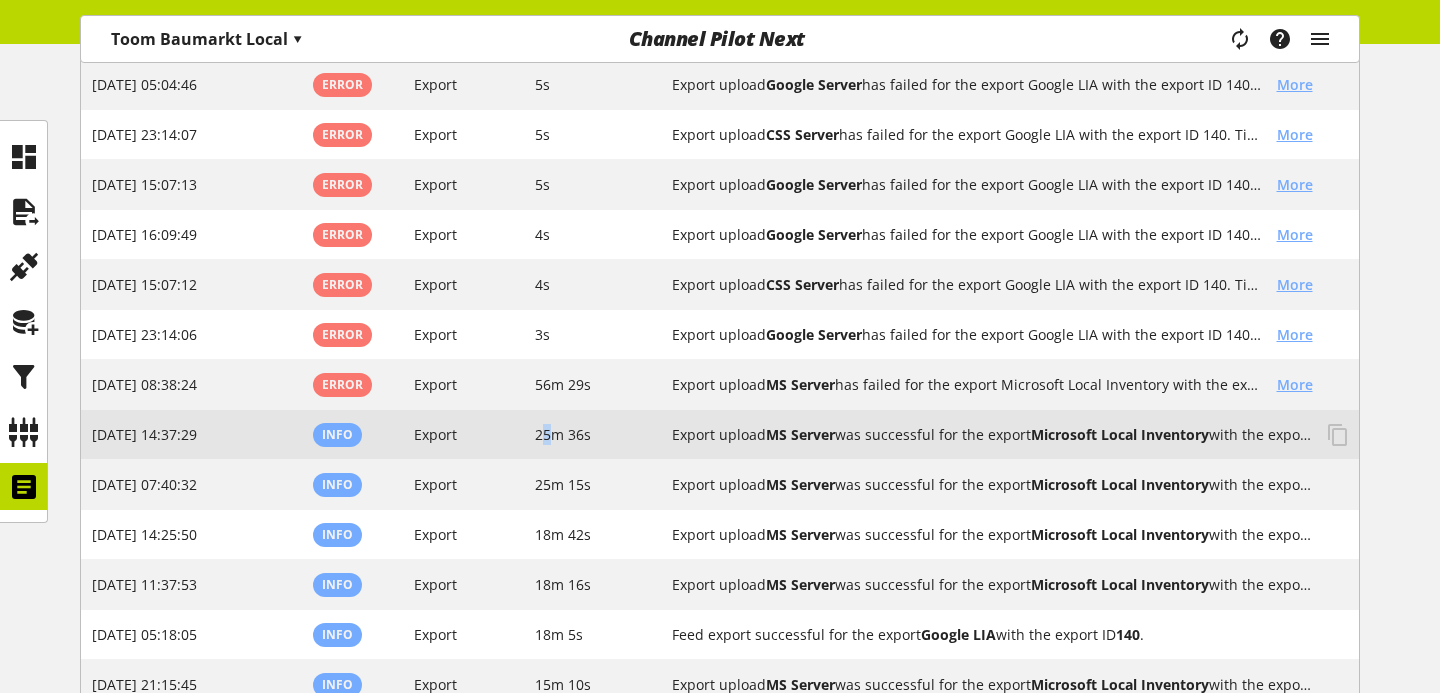 drag, startPoint x: 543, startPoint y: 430, endPoint x: 597, endPoint y: 430, distance: 54 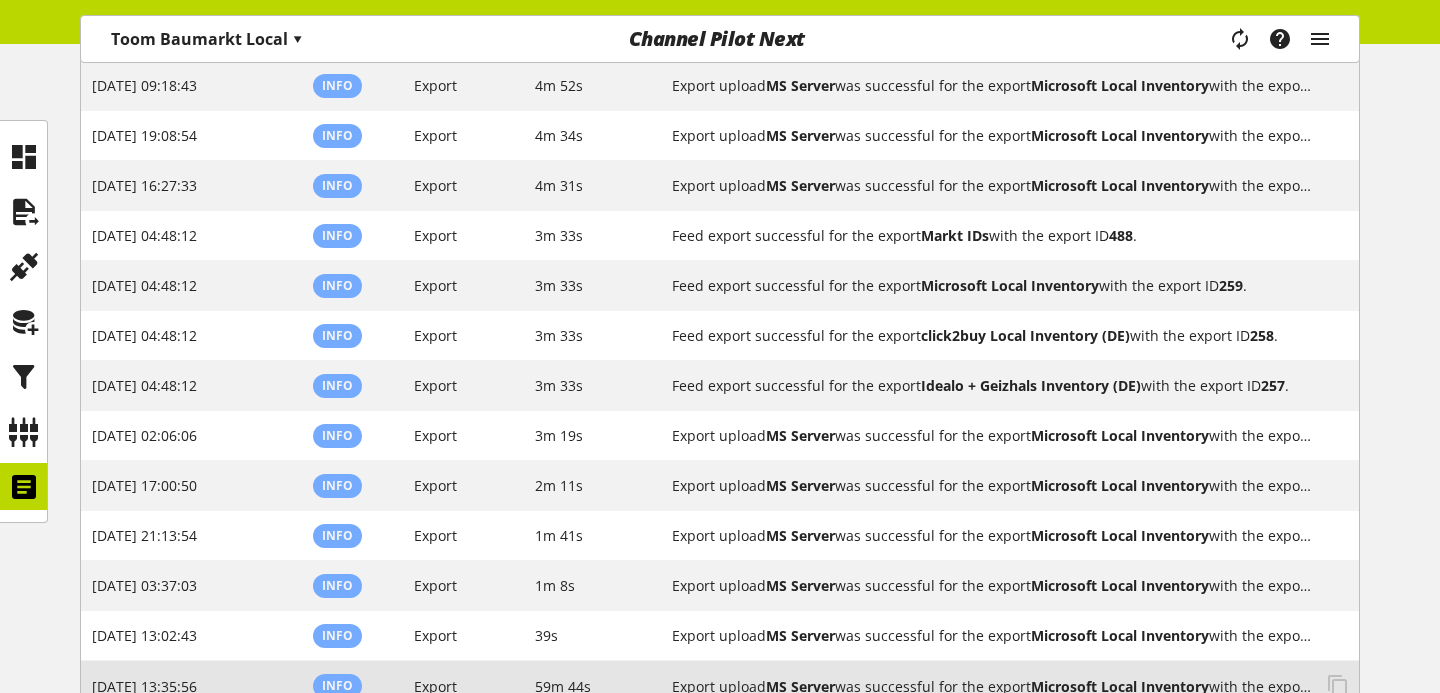 scroll, scrollTop: 4675, scrollLeft: 0, axis: vertical 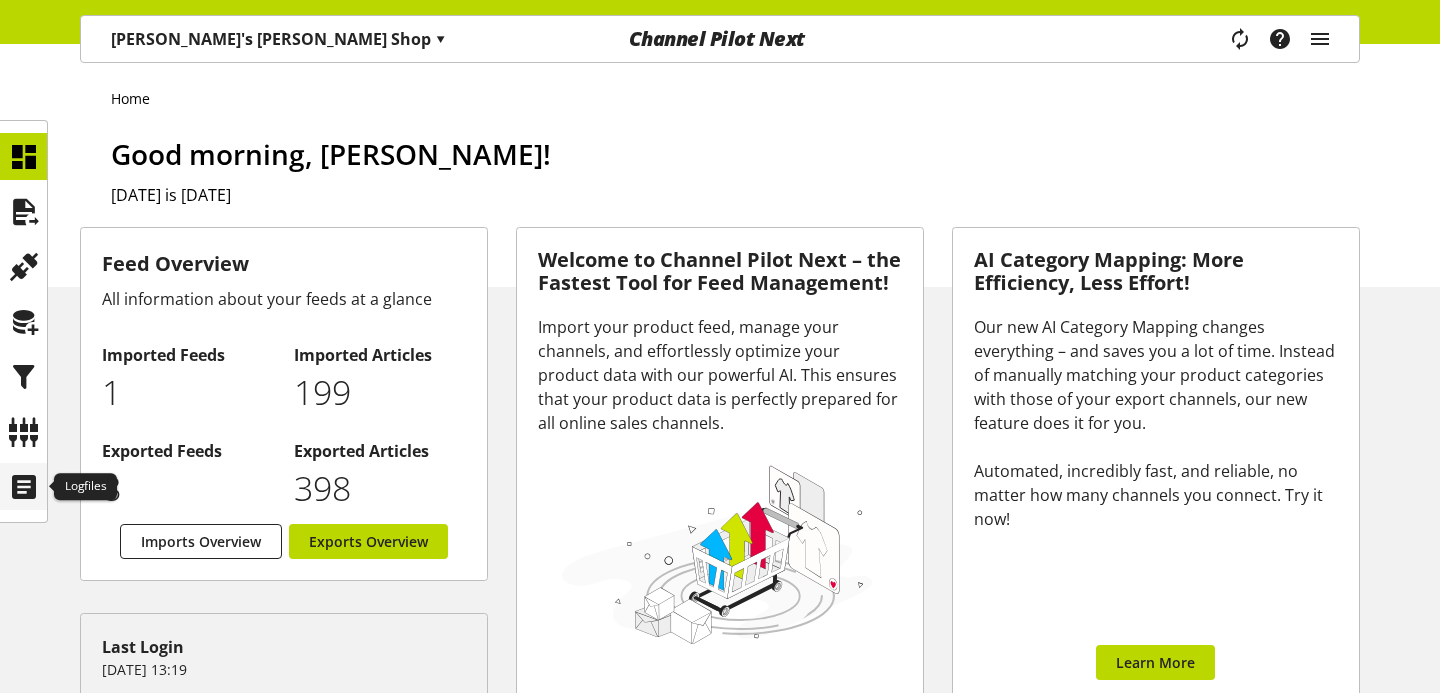 click at bounding box center (24, 487) 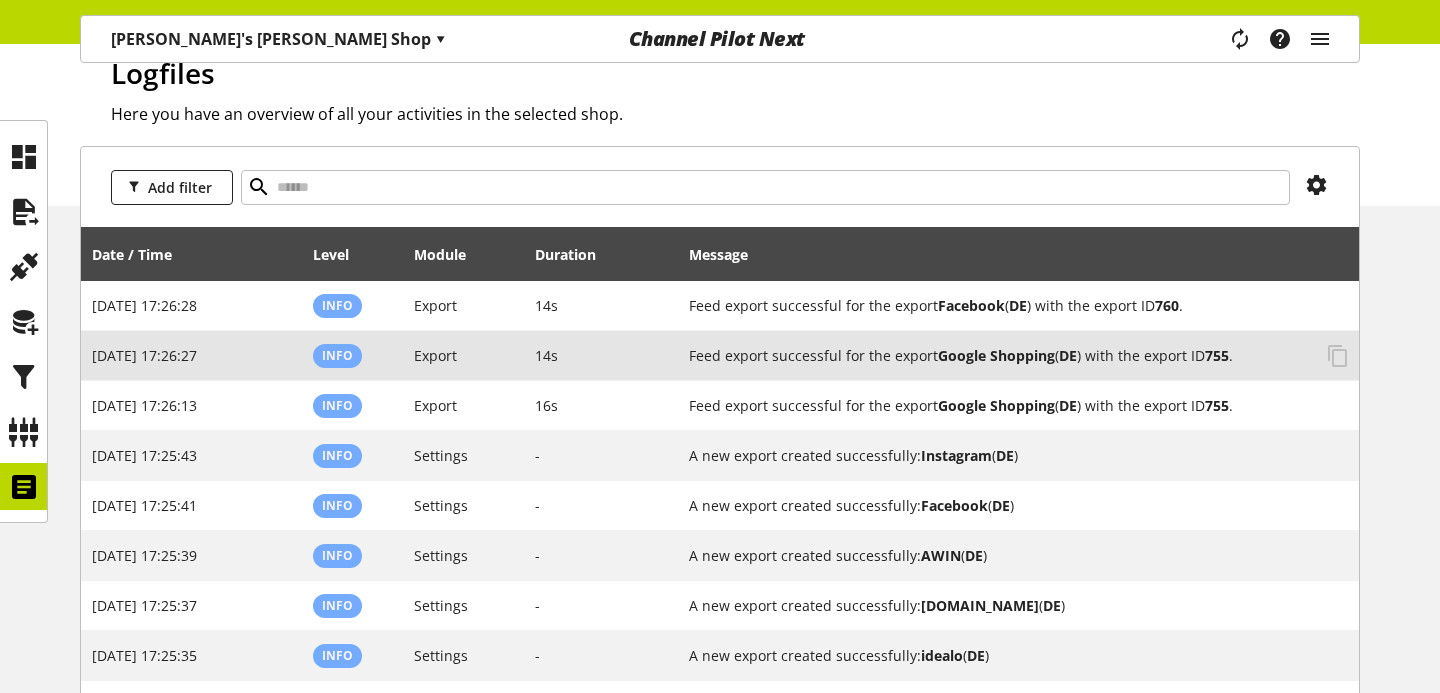 scroll, scrollTop: 353, scrollLeft: 0, axis: vertical 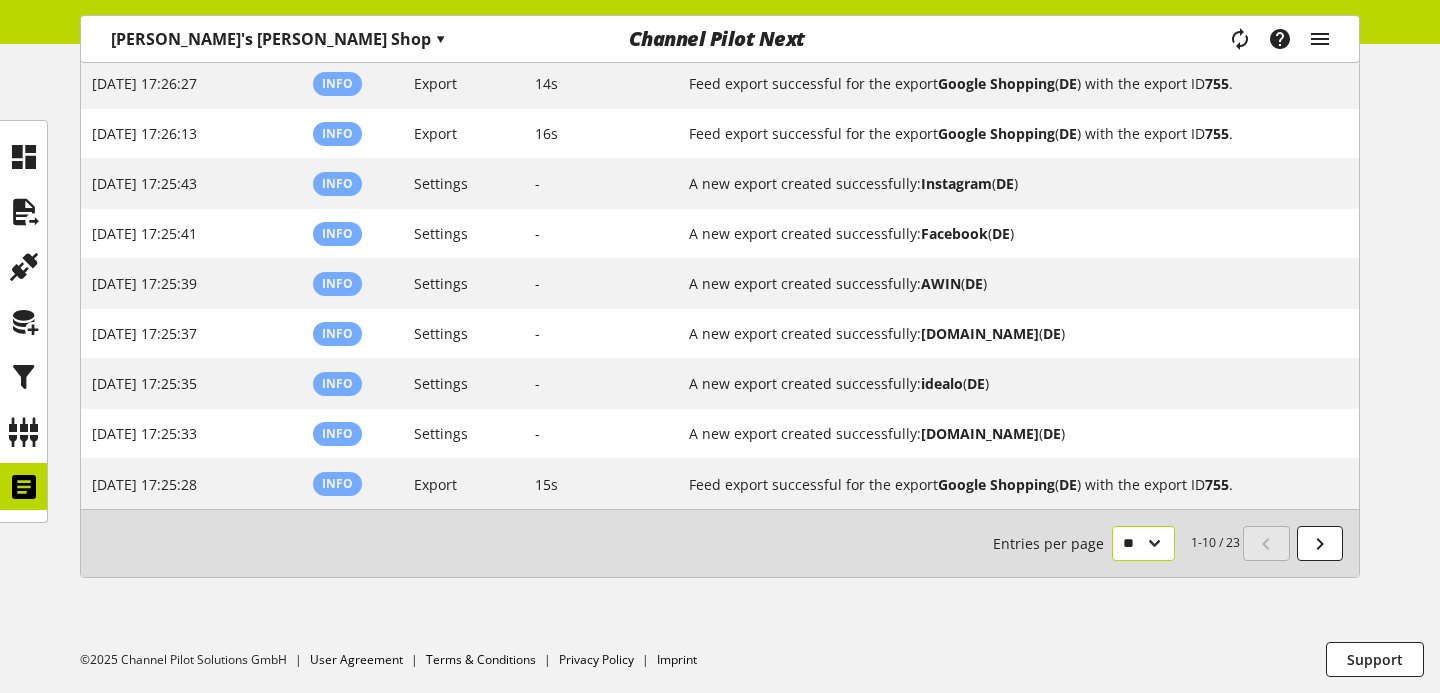 click on "** ** ** ***" at bounding box center (1143, 543) 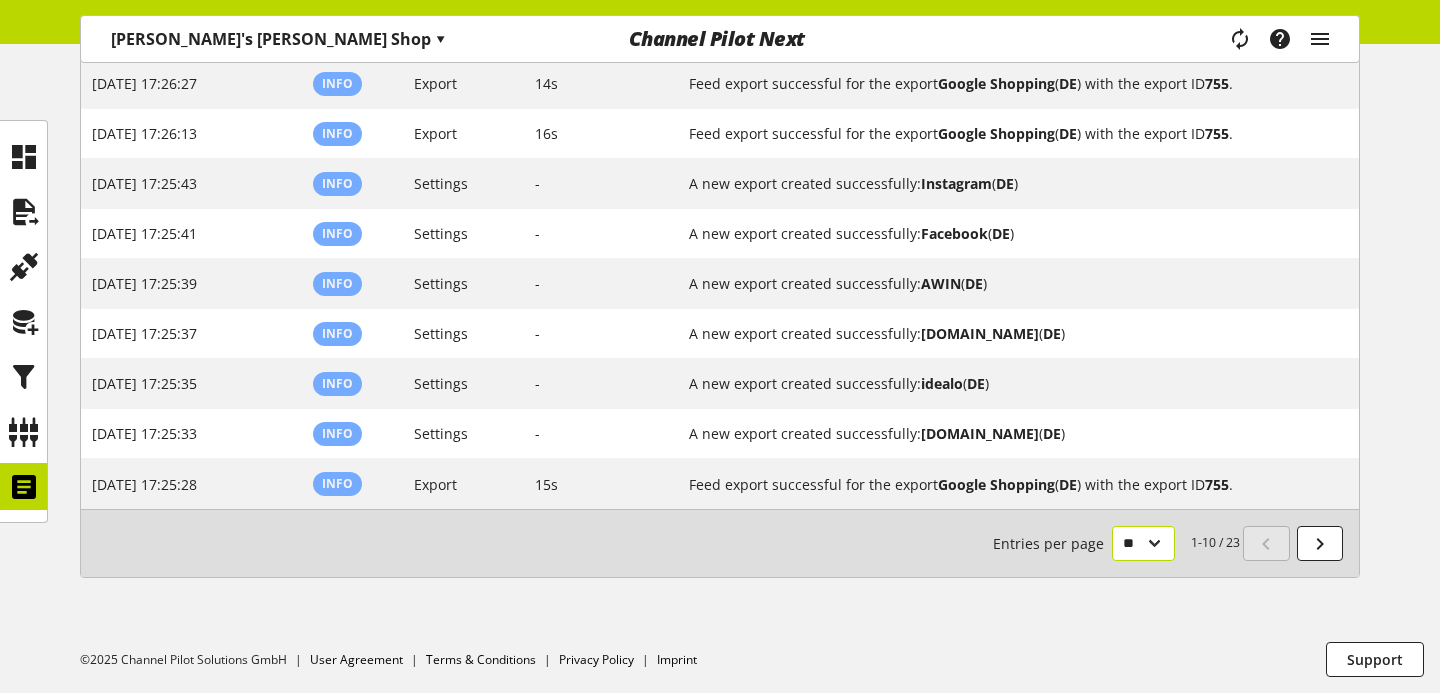 select on "***" 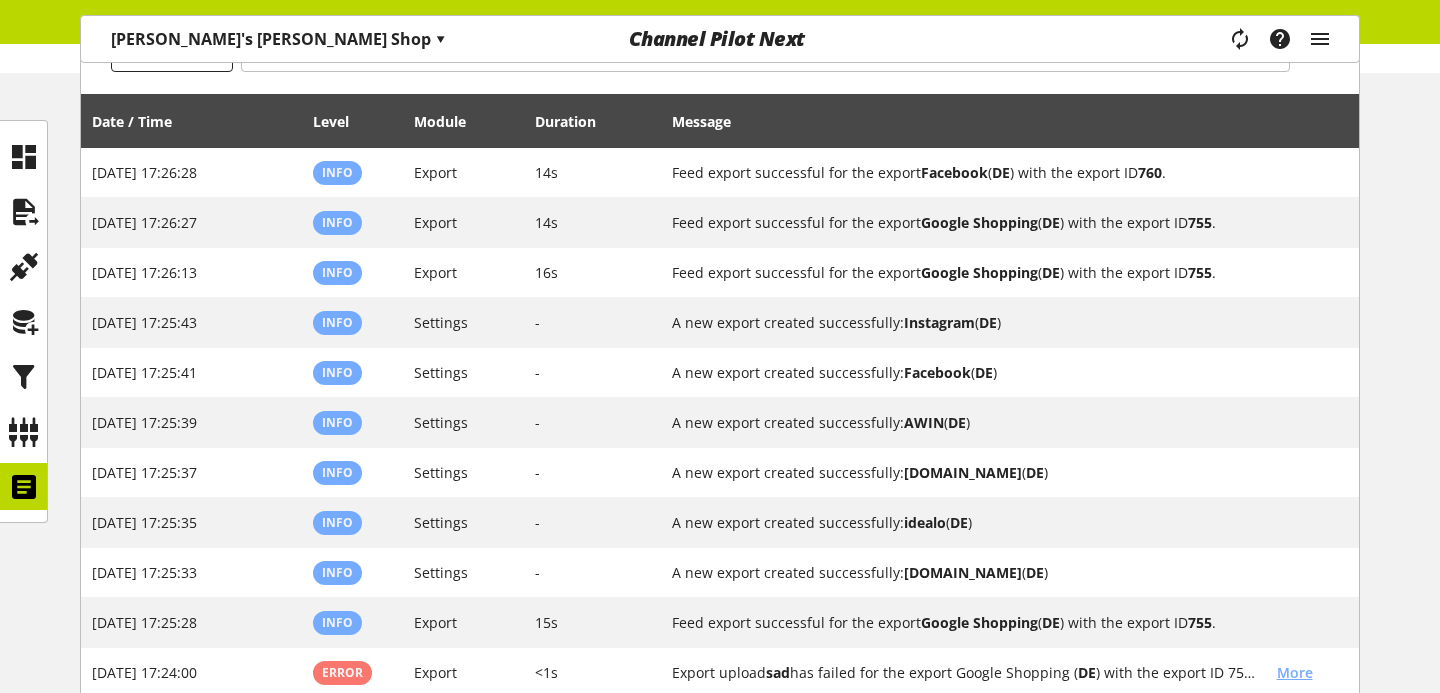 scroll, scrollTop: 0, scrollLeft: 0, axis: both 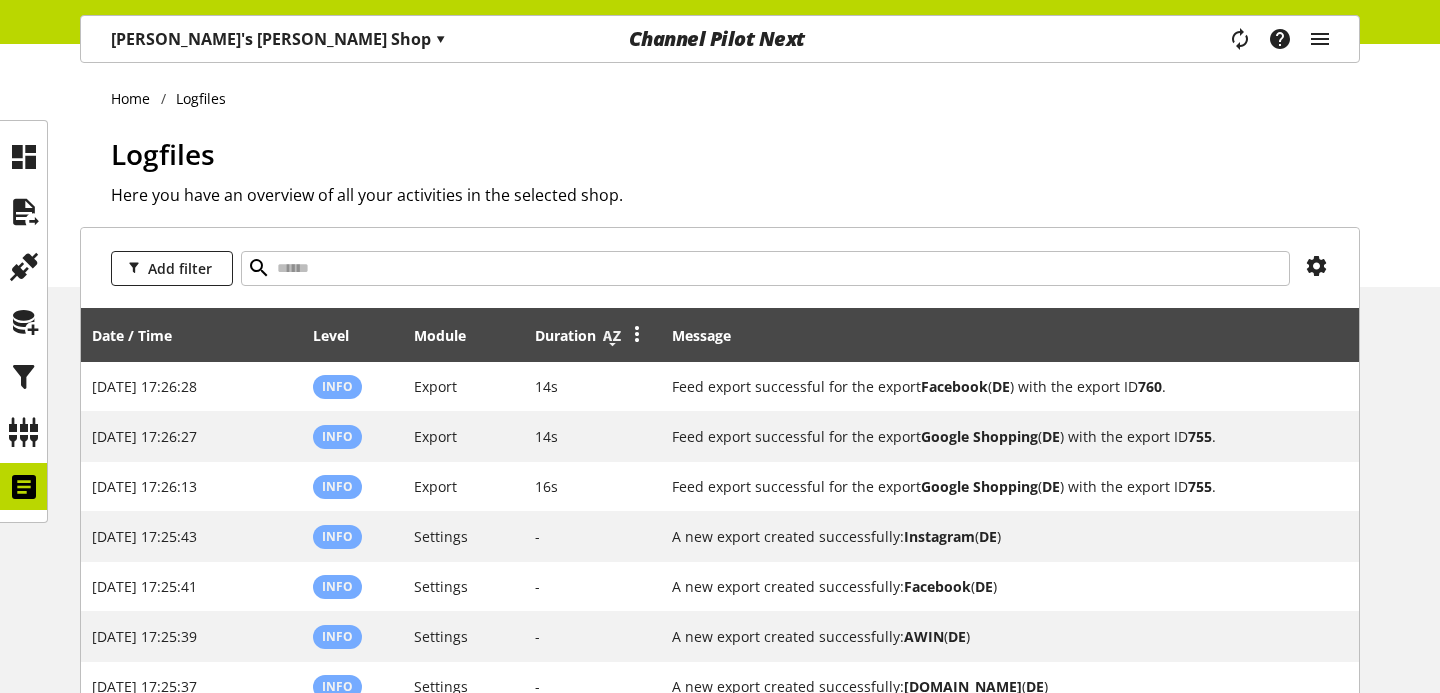 click at bounding box center (612, 336) 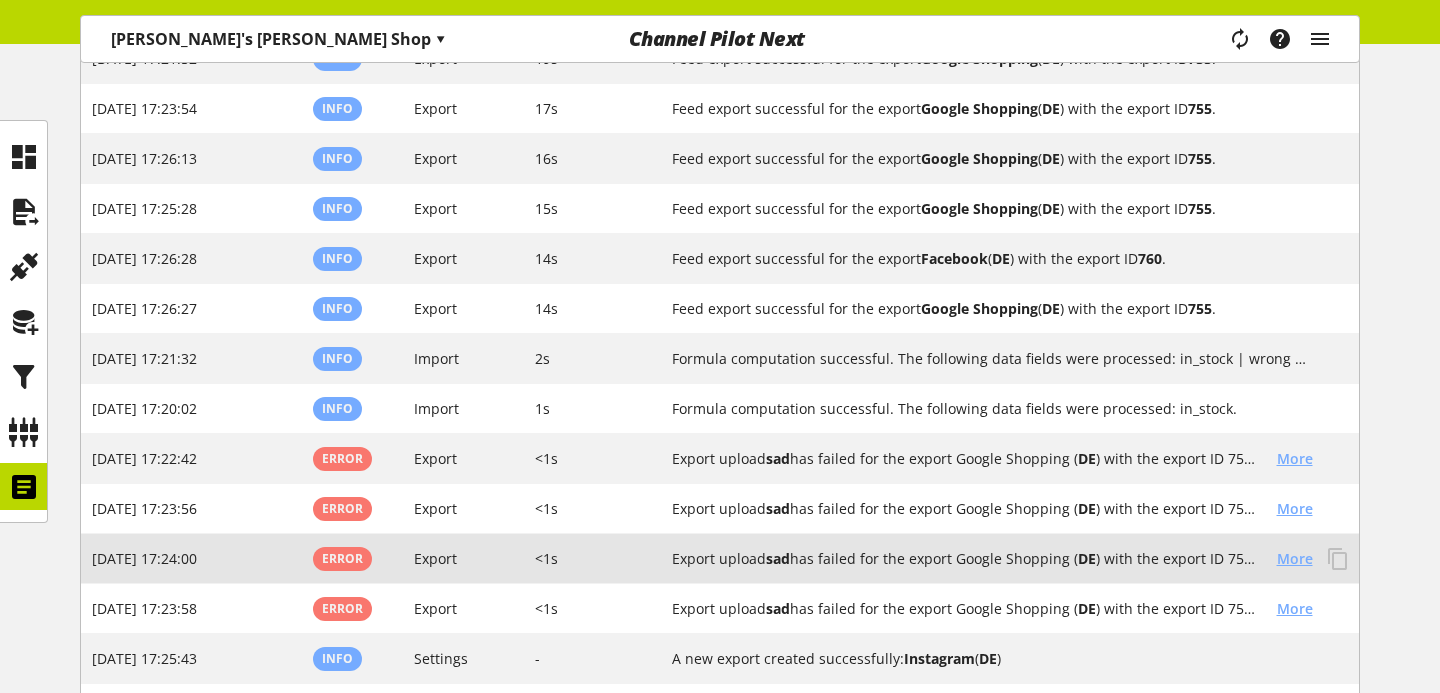 scroll, scrollTop: 191, scrollLeft: 0, axis: vertical 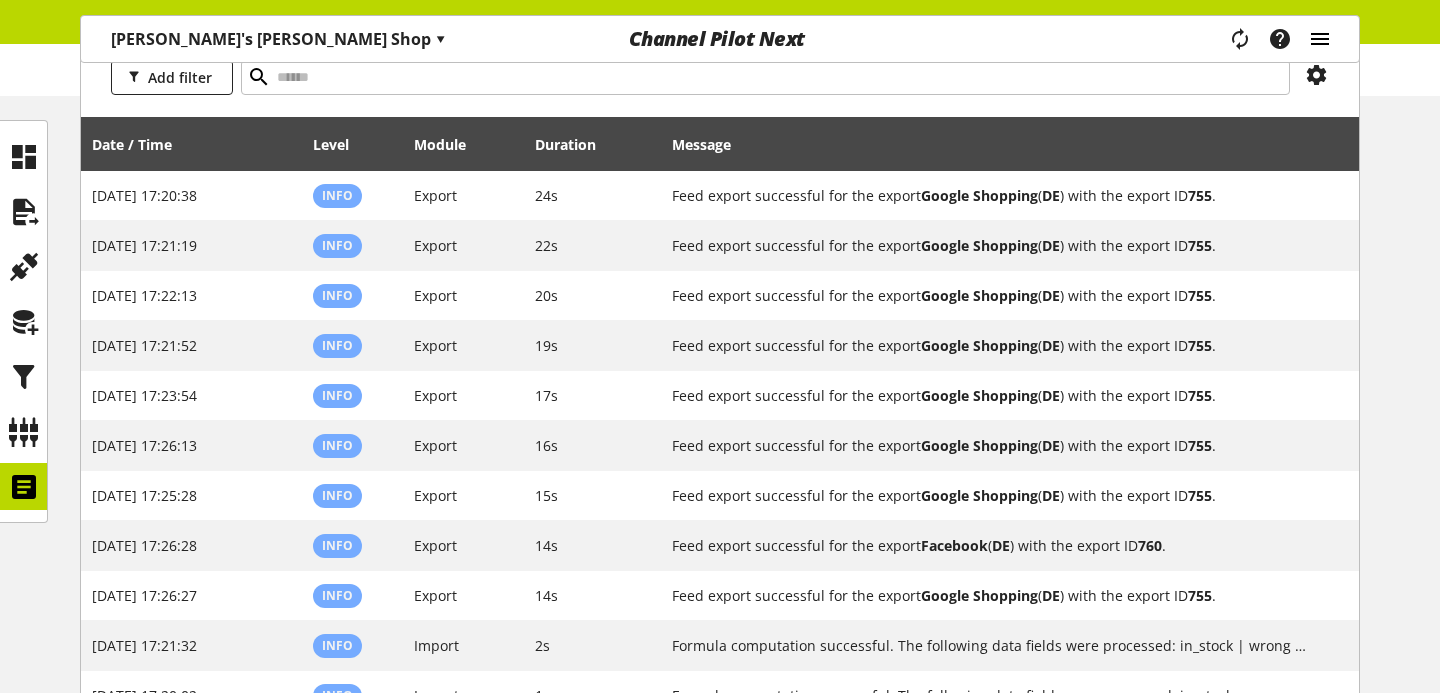 click at bounding box center (1320, 39) 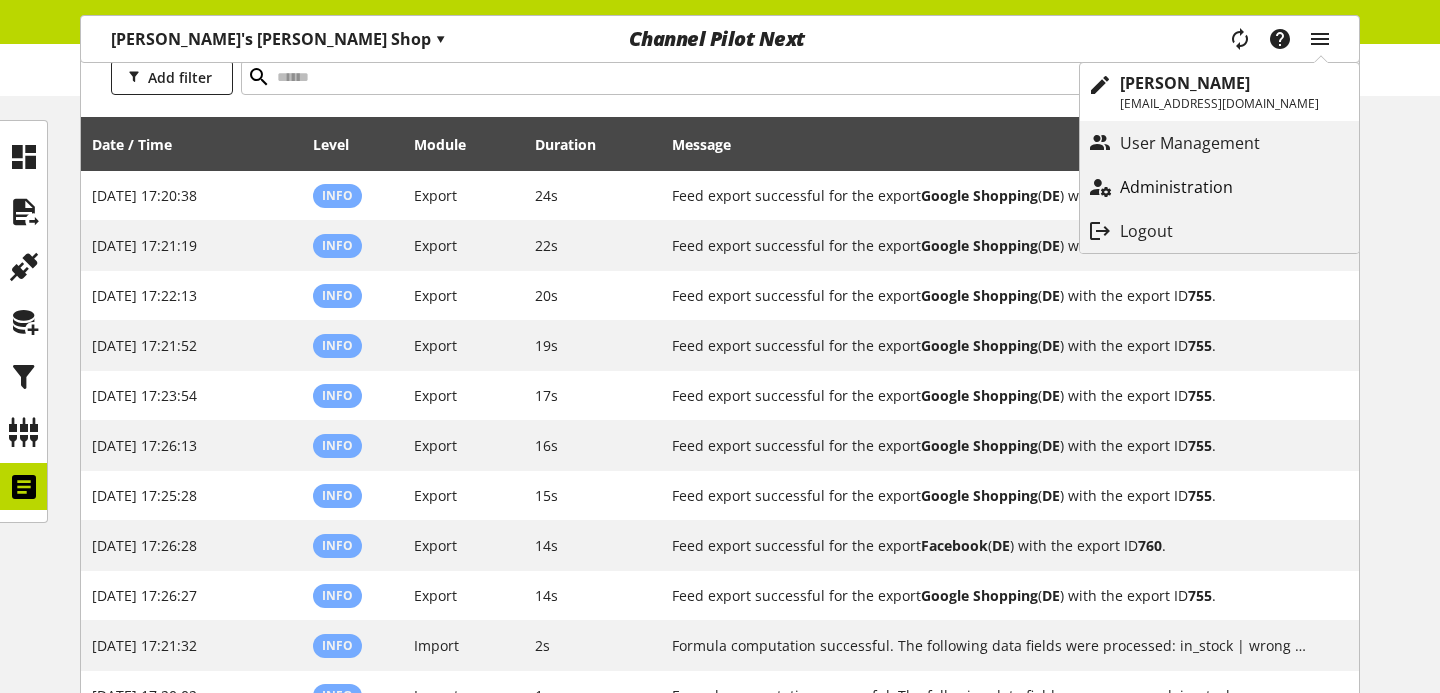 click on "Administration" at bounding box center (1219, 187) 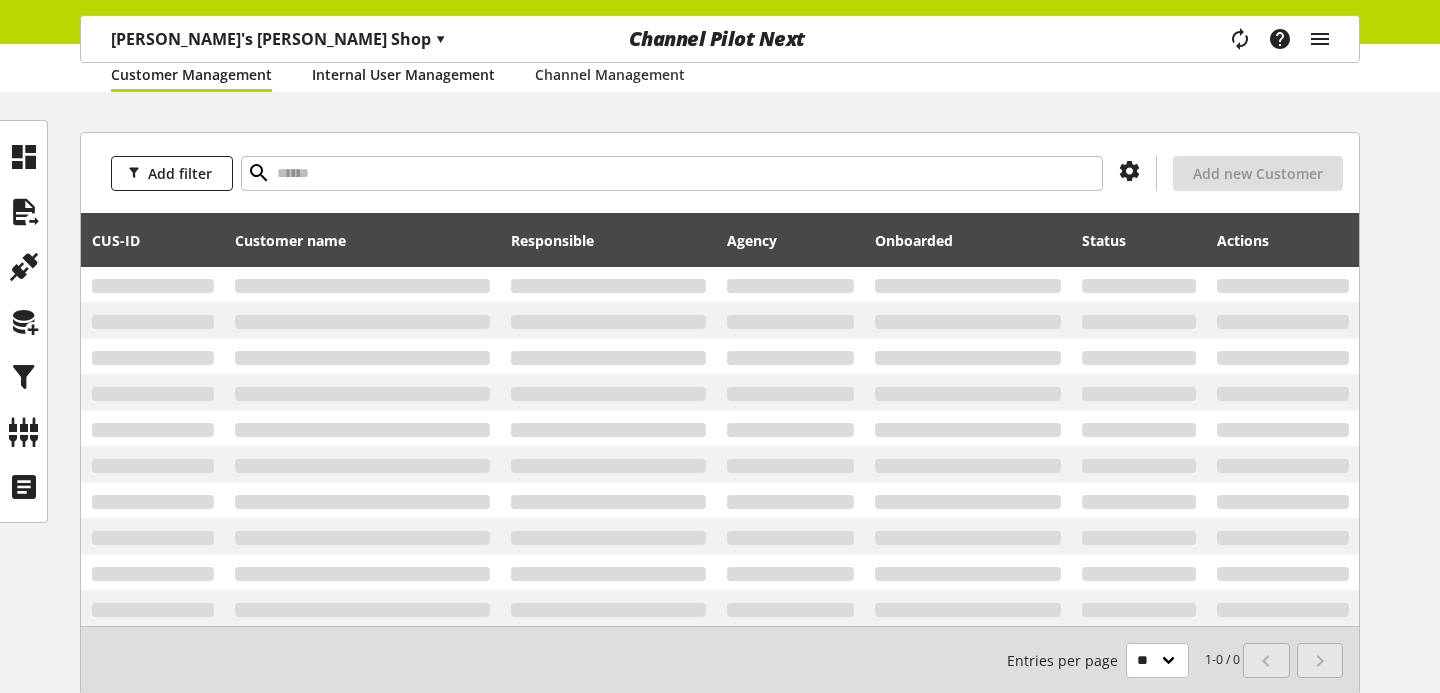 scroll, scrollTop: 0, scrollLeft: 0, axis: both 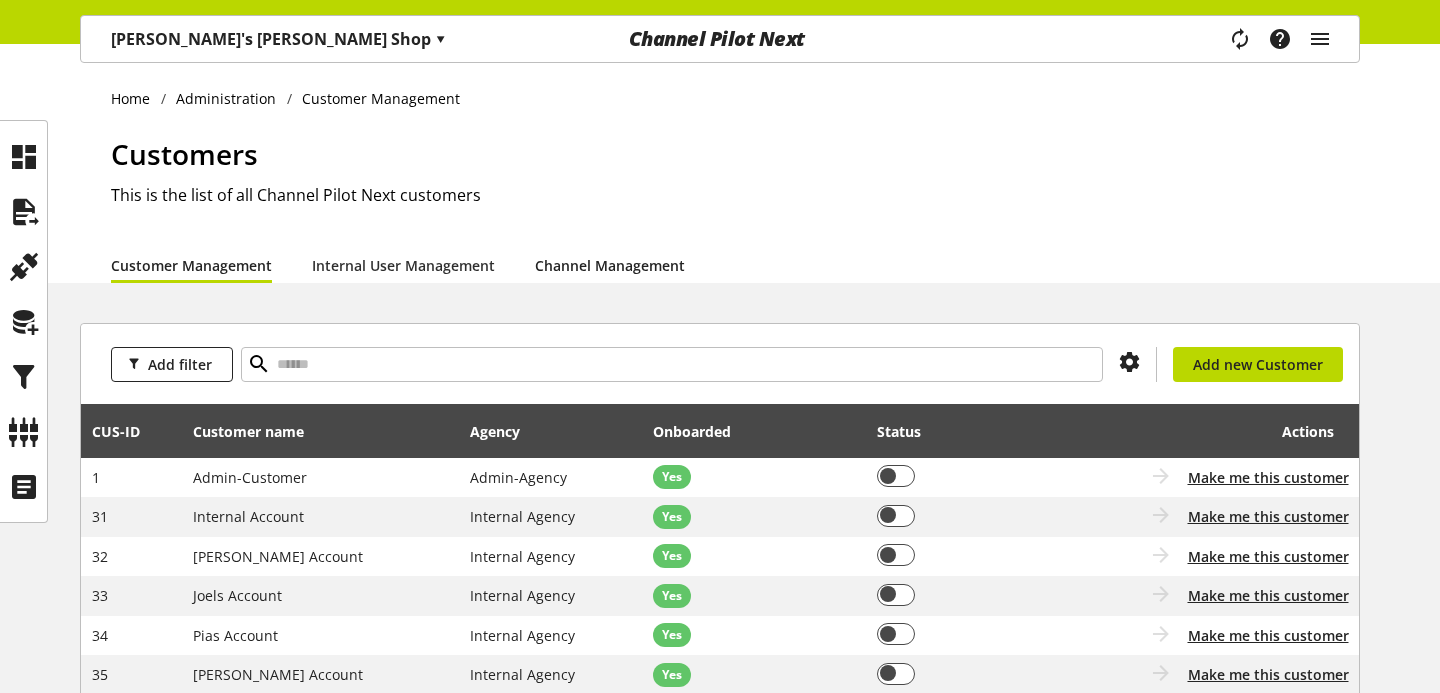 click on "Channel Management" at bounding box center [610, 265] 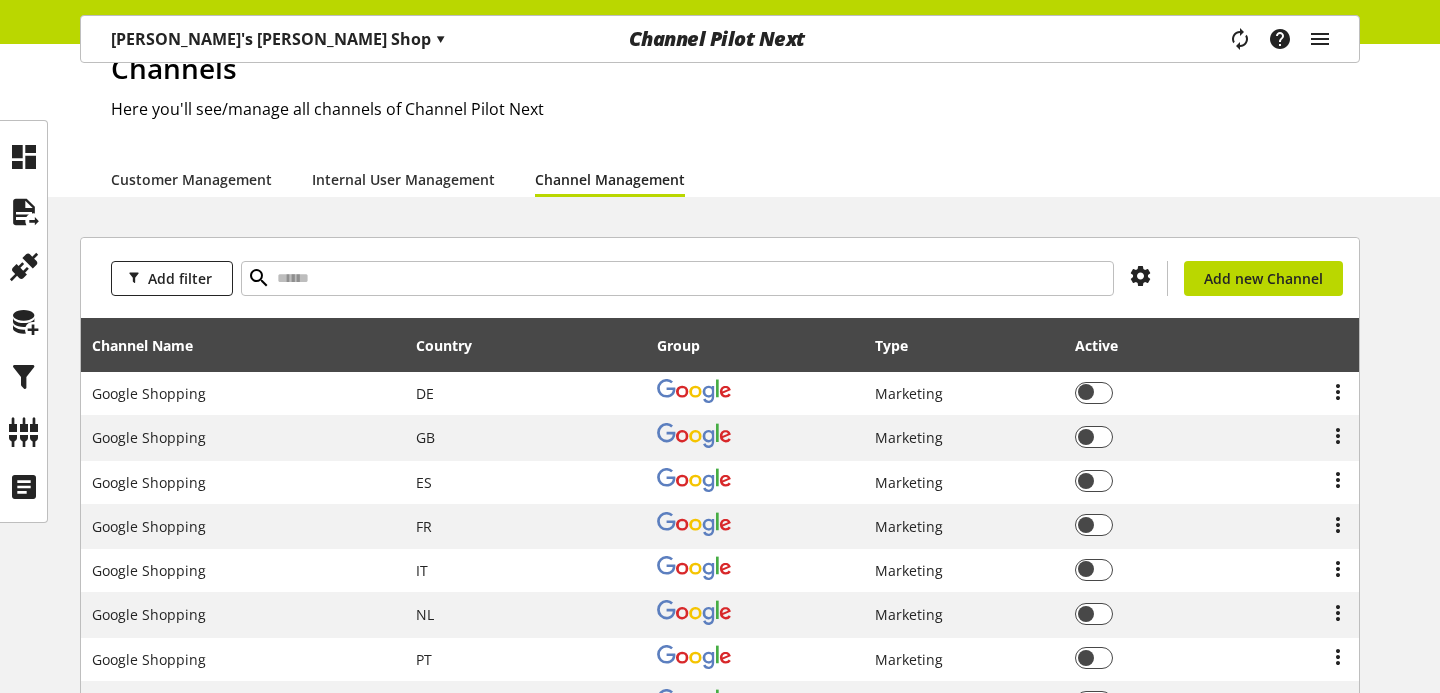 scroll, scrollTop: 100, scrollLeft: 0, axis: vertical 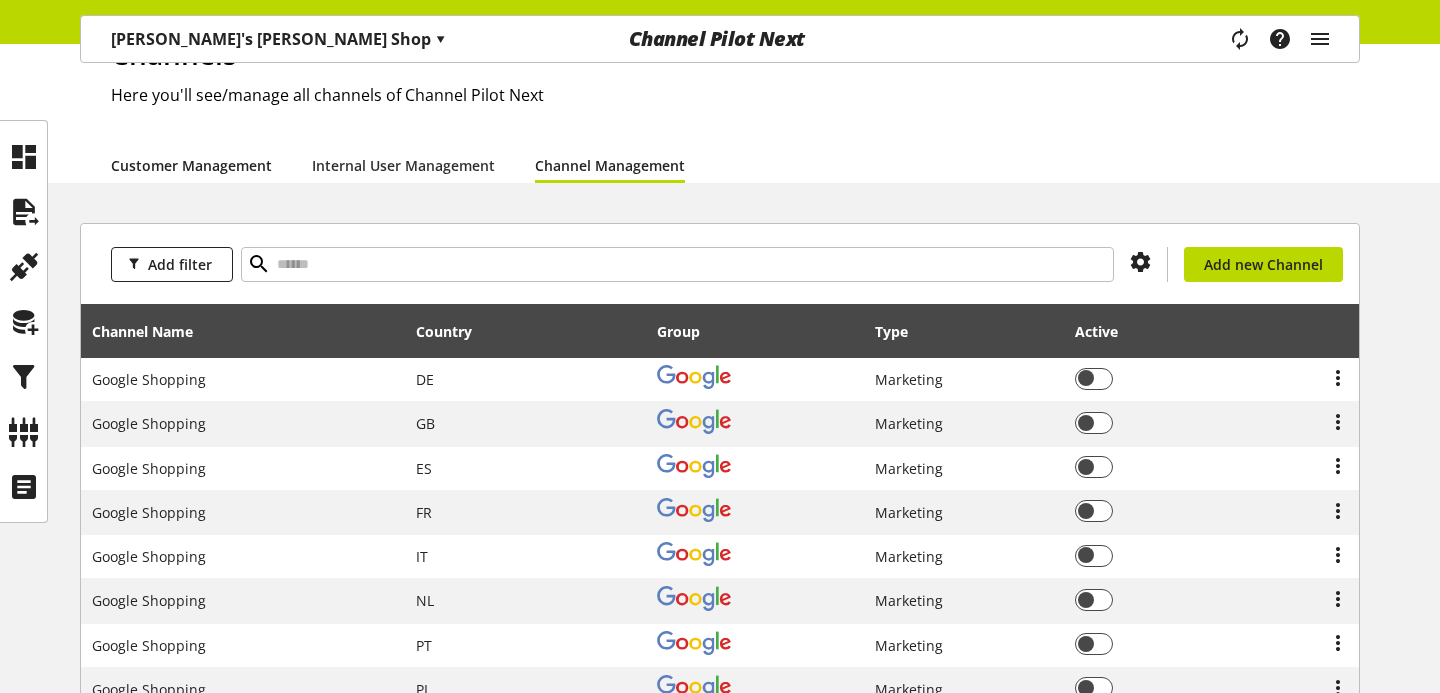 click on "Customer Management" at bounding box center (191, 165) 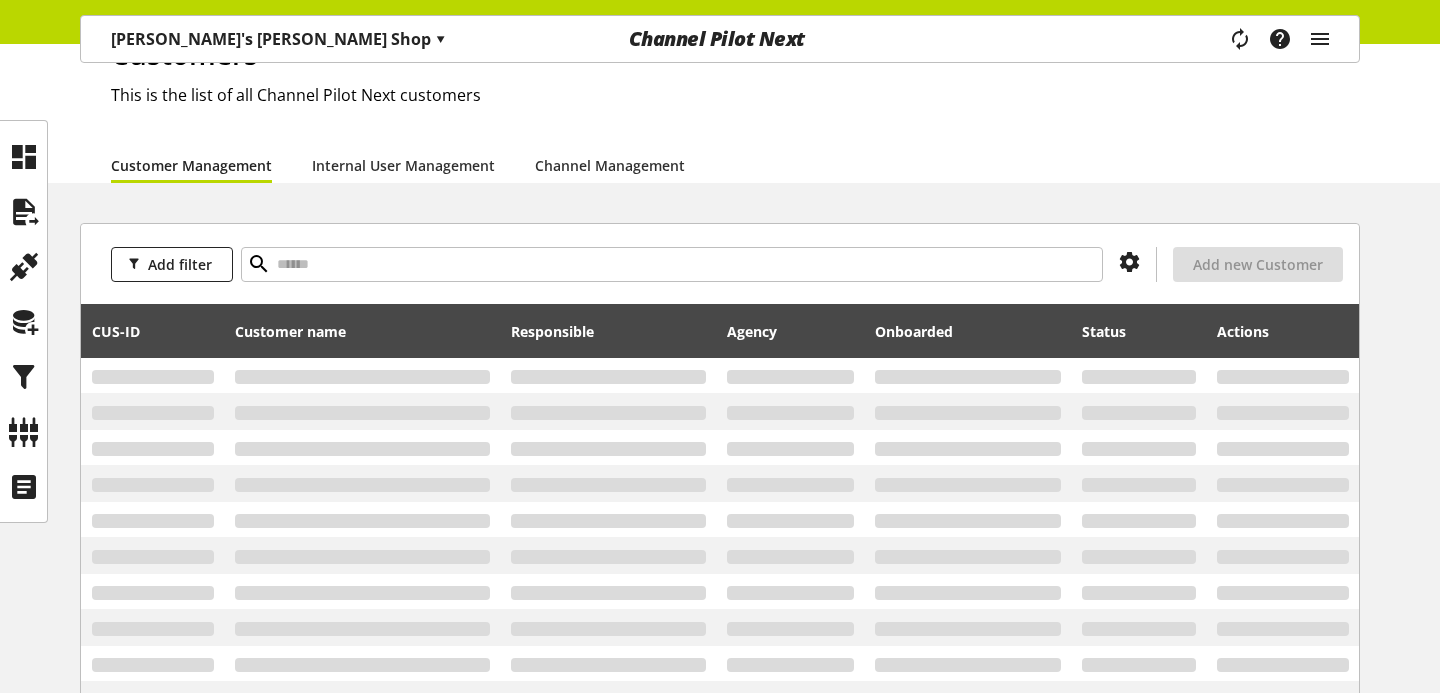 scroll, scrollTop: 0, scrollLeft: 0, axis: both 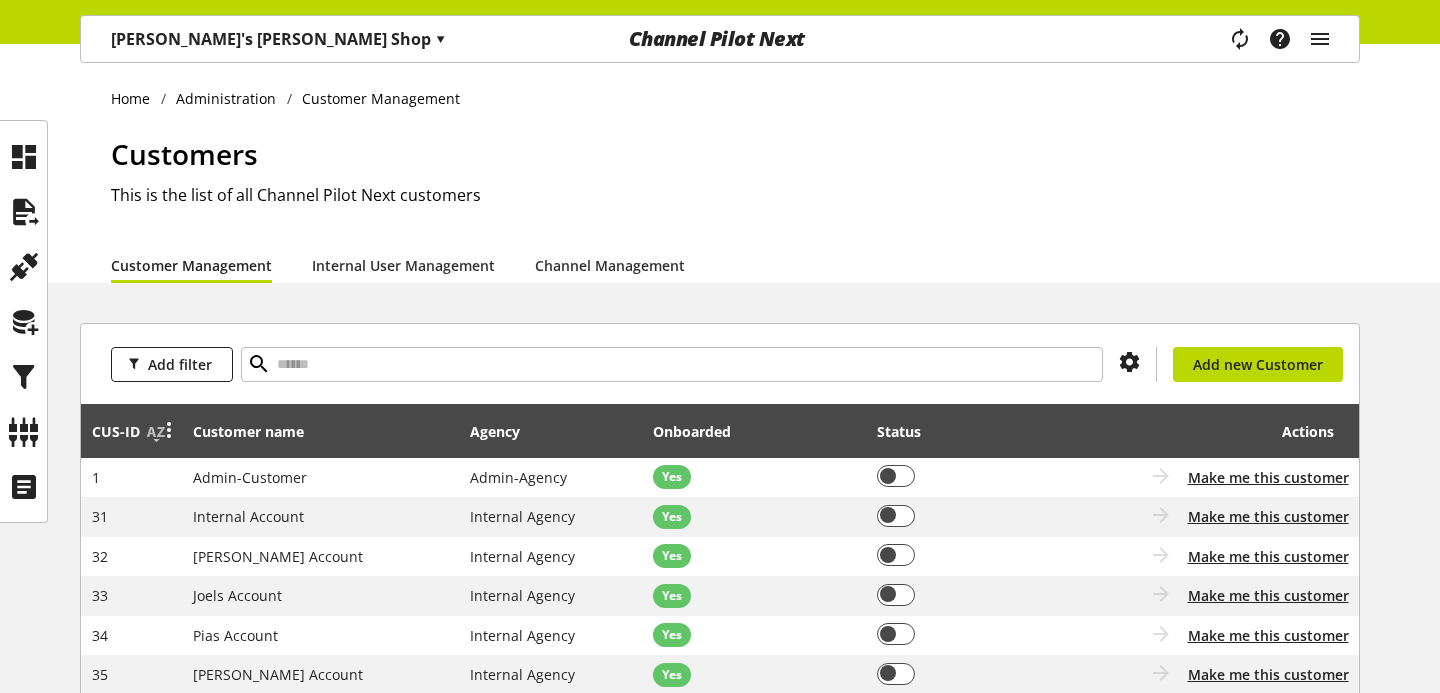 click at bounding box center (169, 429) 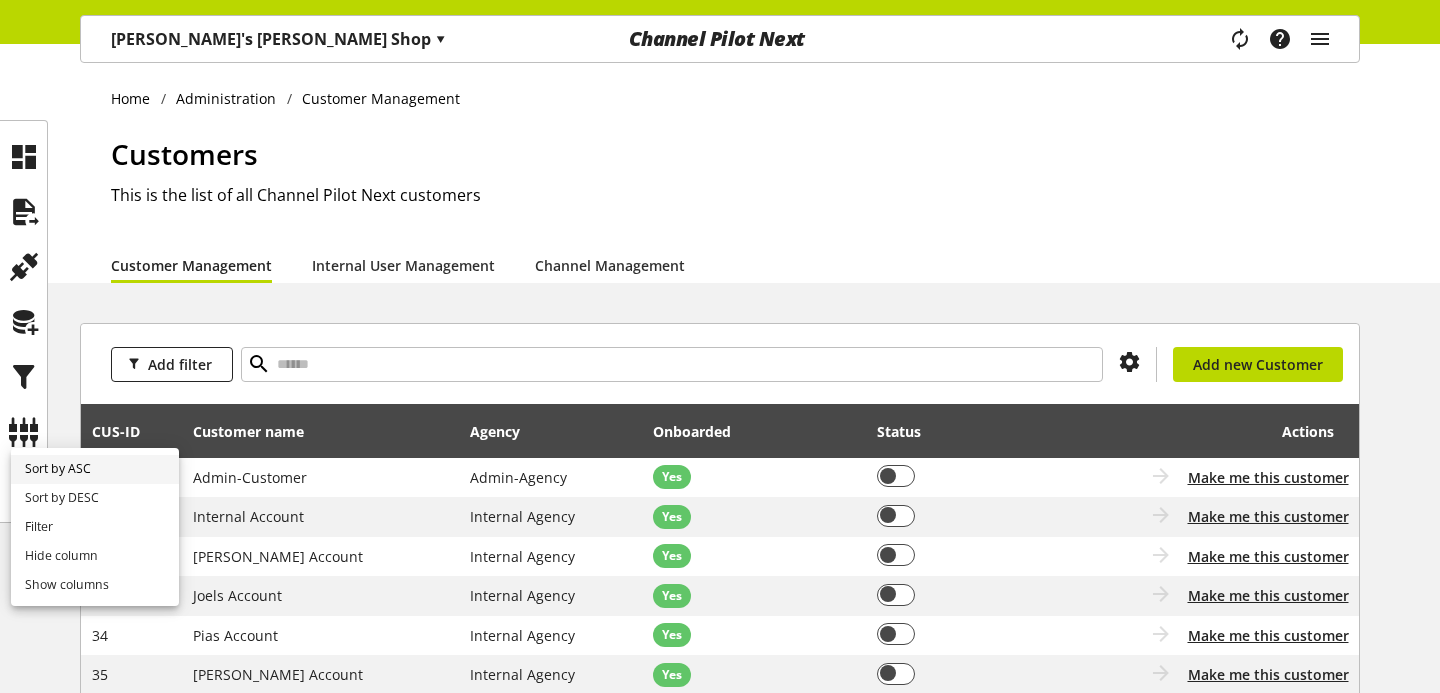 click on "Sort by ASC" at bounding box center (95, 469) 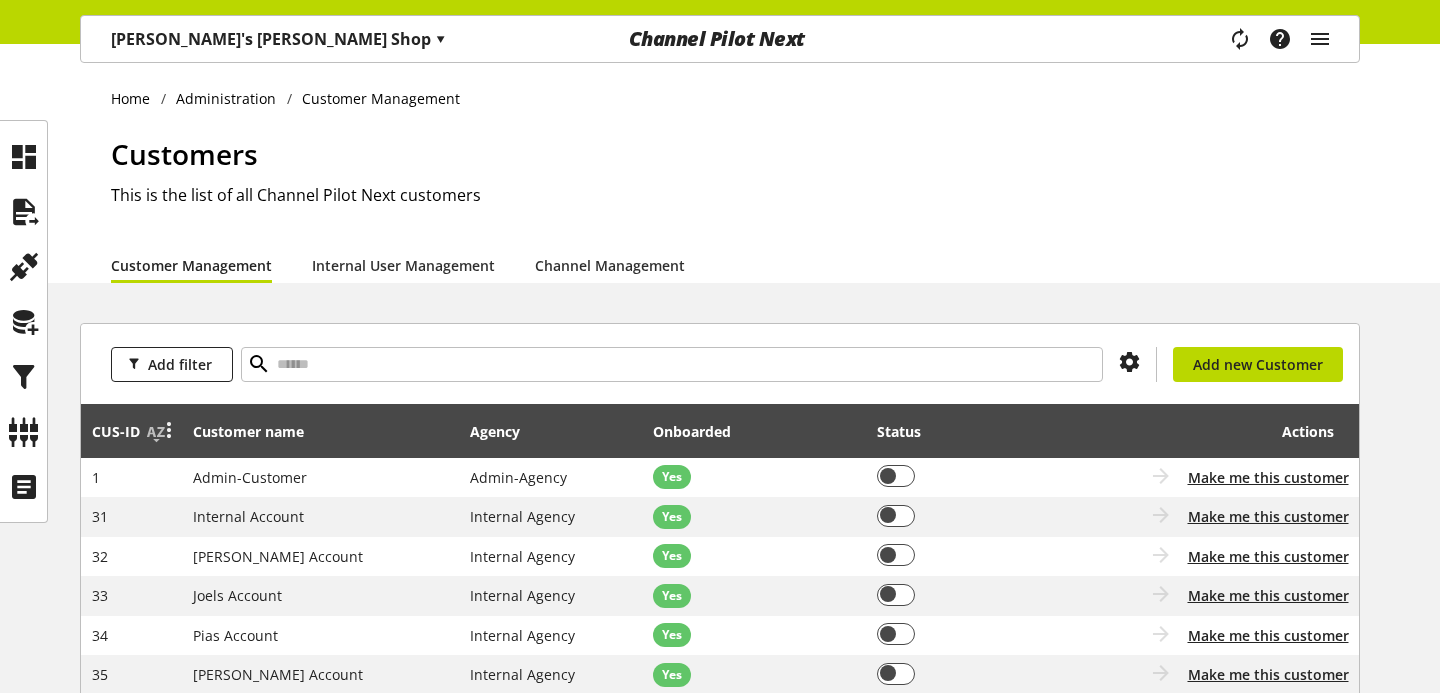 click at bounding box center [169, 429] 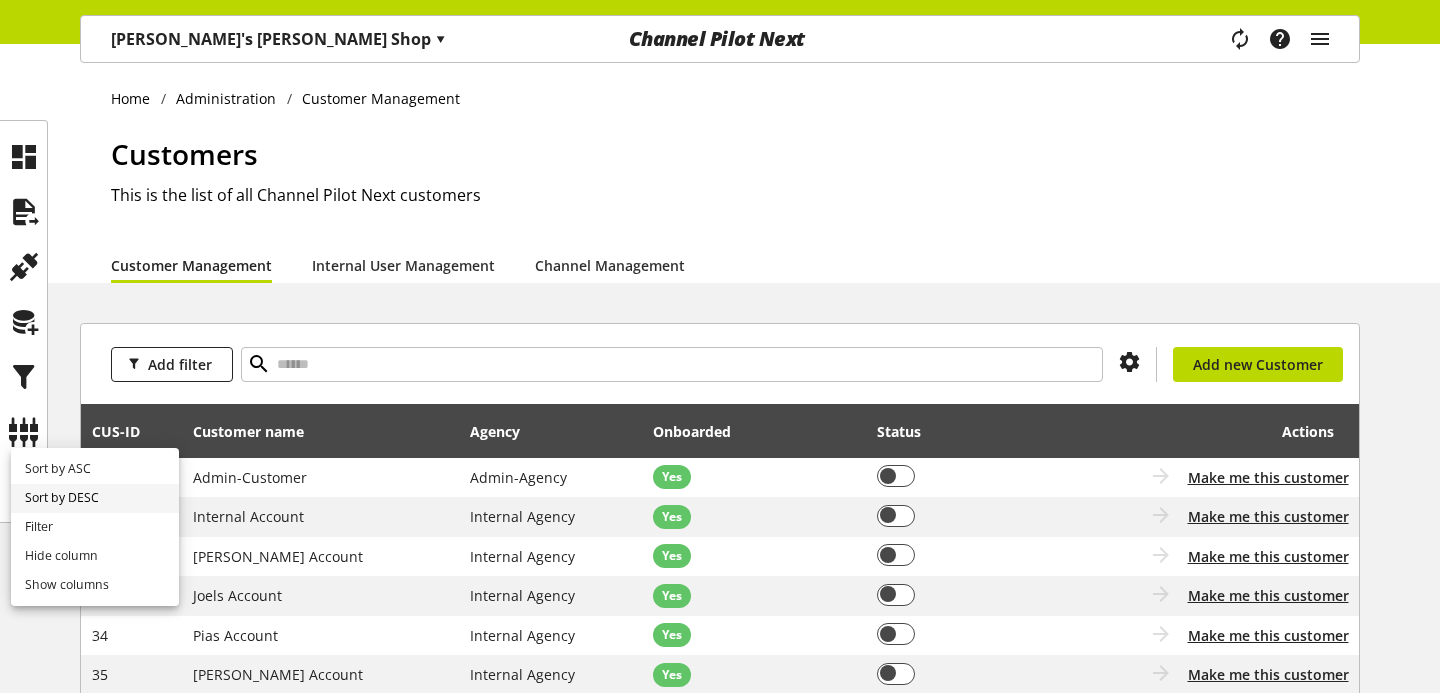 click on "Sort by DESC" at bounding box center [95, 498] 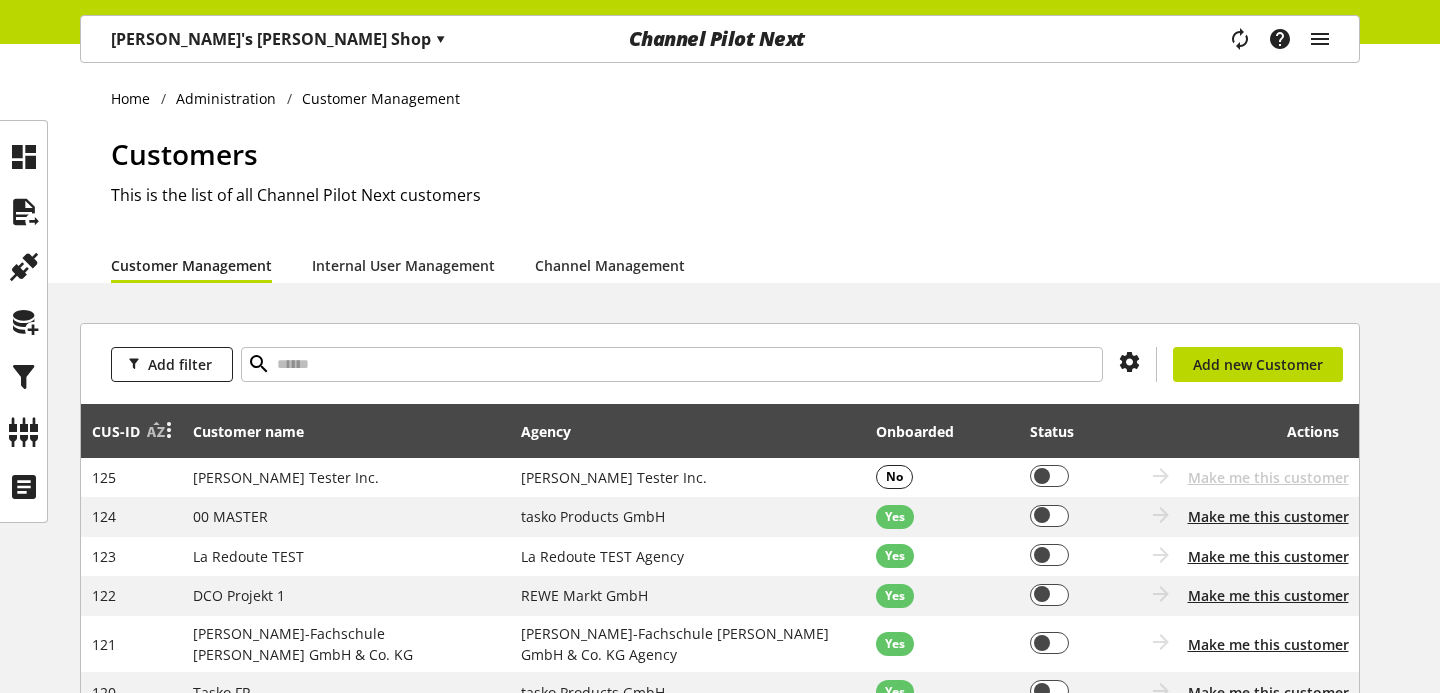 click at bounding box center (166, 431) 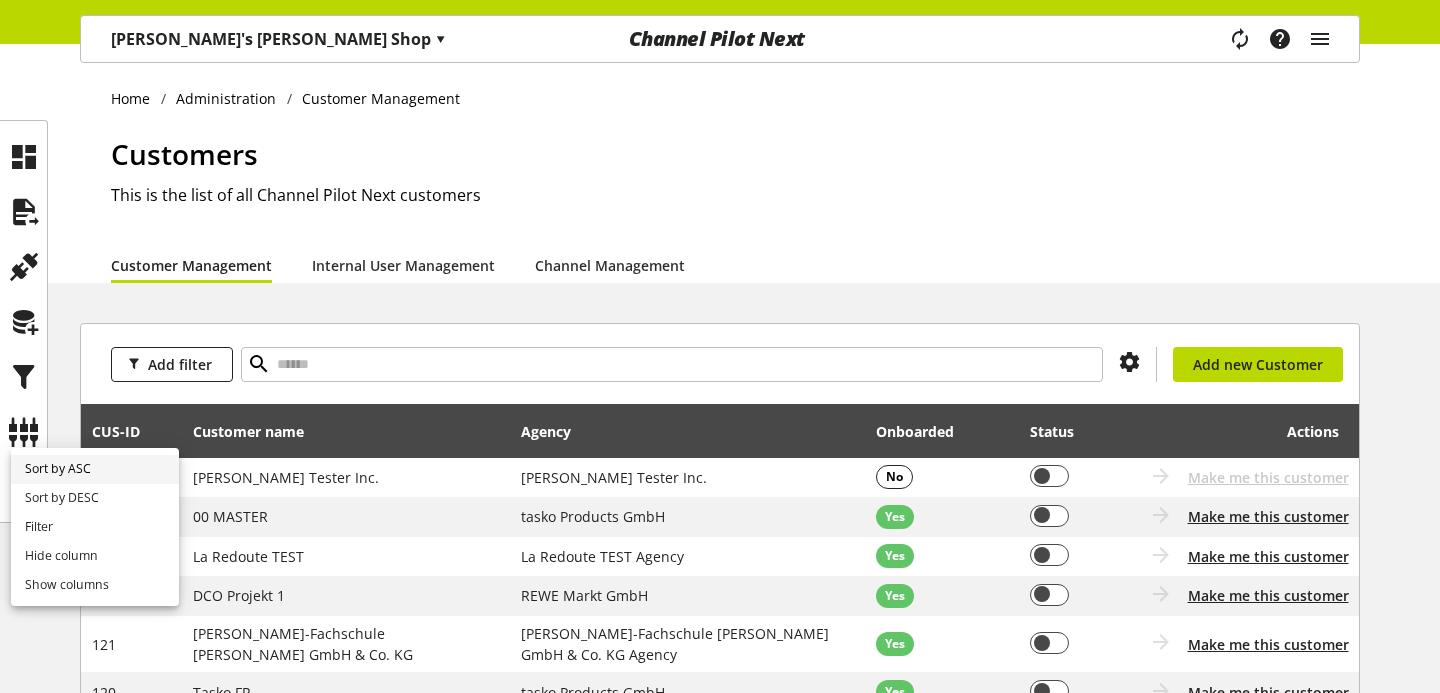 click on "Sort by ASC" at bounding box center [95, 469] 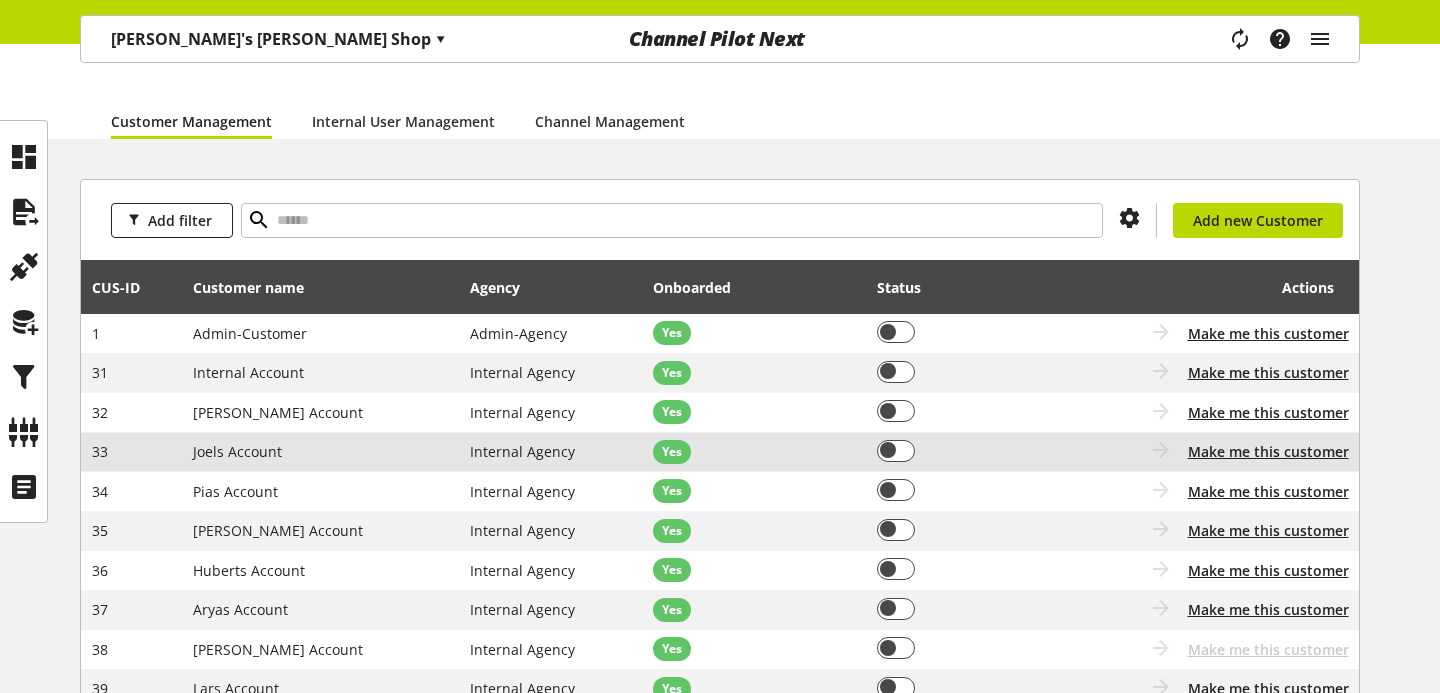 scroll, scrollTop: 46, scrollLeft: 0, axis: vertical 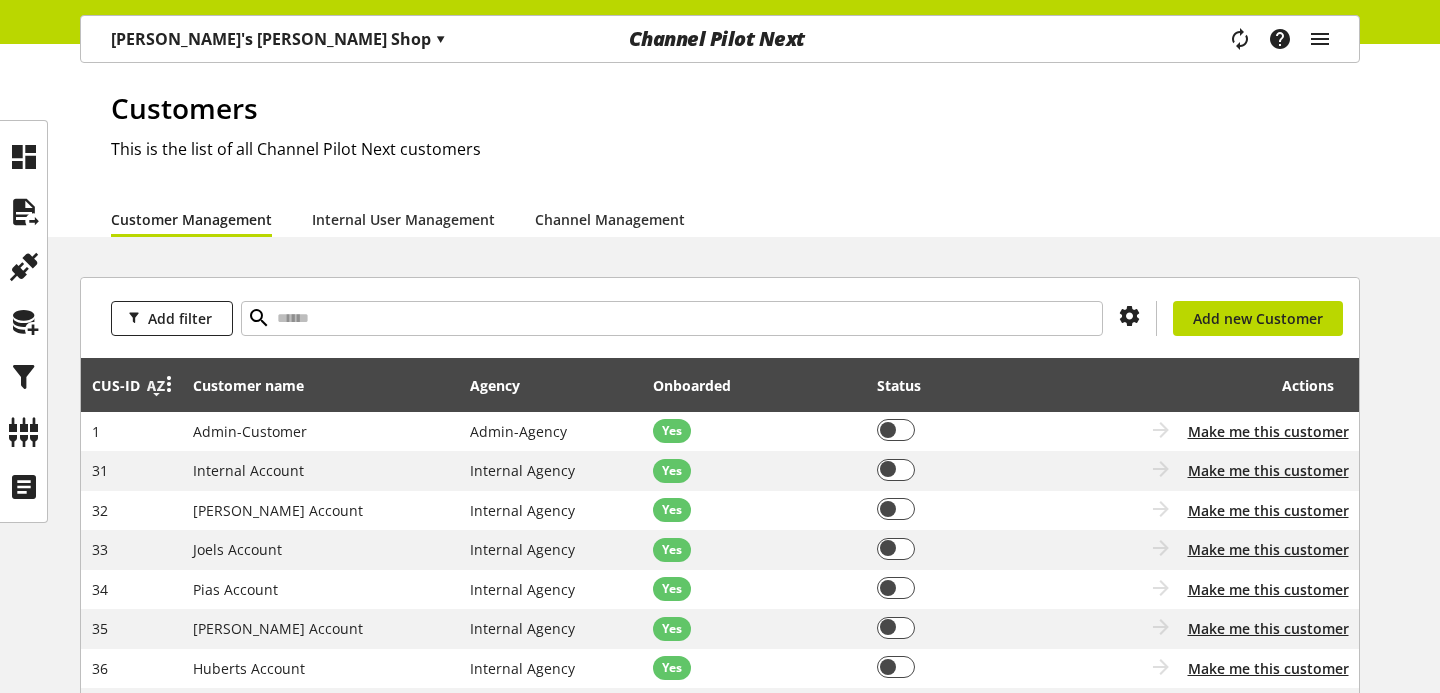 click at bounding box center (156, 386) 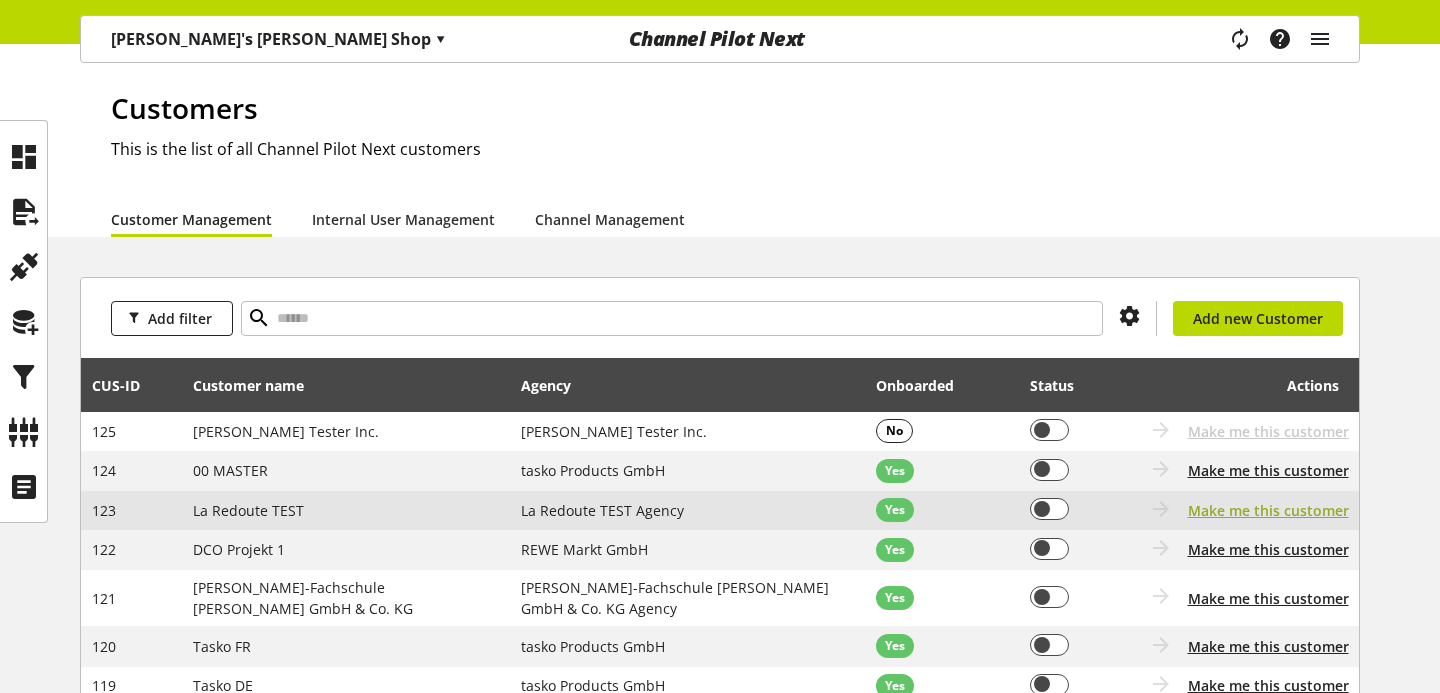 click on "Make me this customer" at bounding box center [1268, 510] 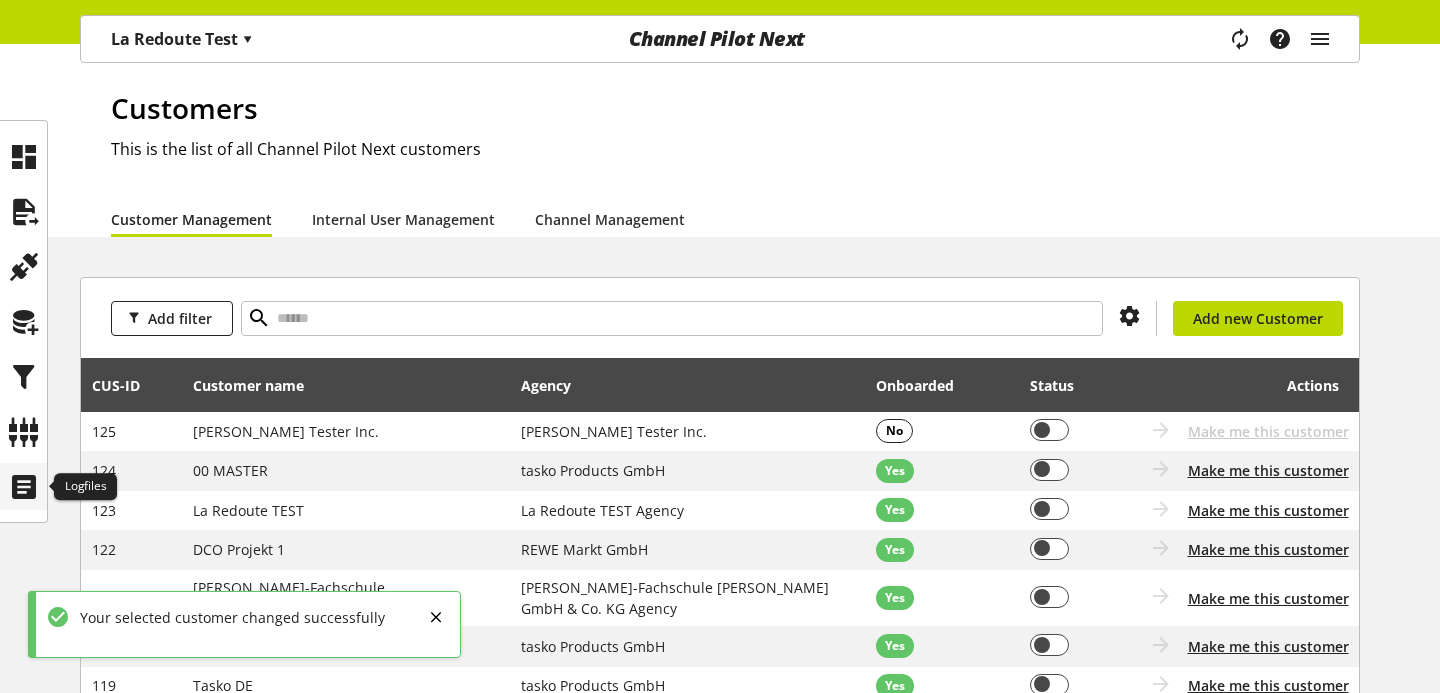 click at bounding box center [24, 487] 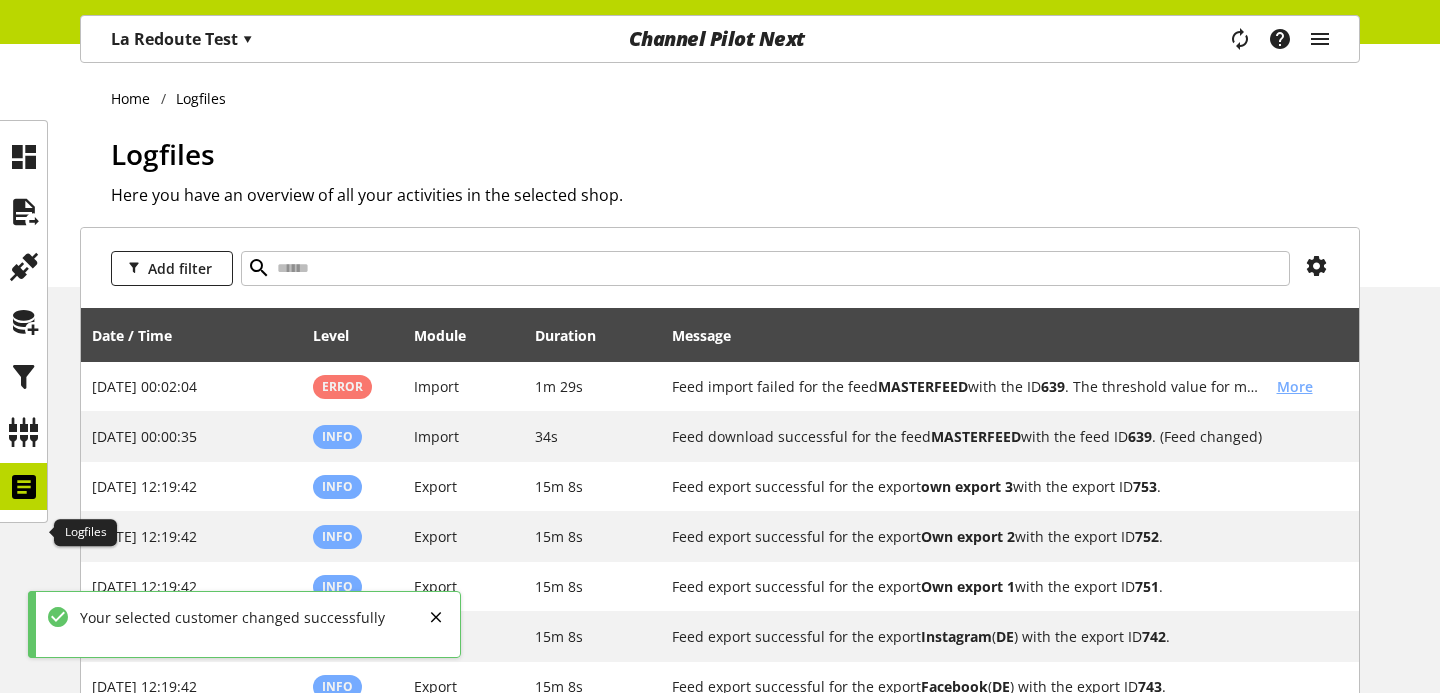 scroll, scrollTop: 111, scrollLeft: 0, axis: vertical 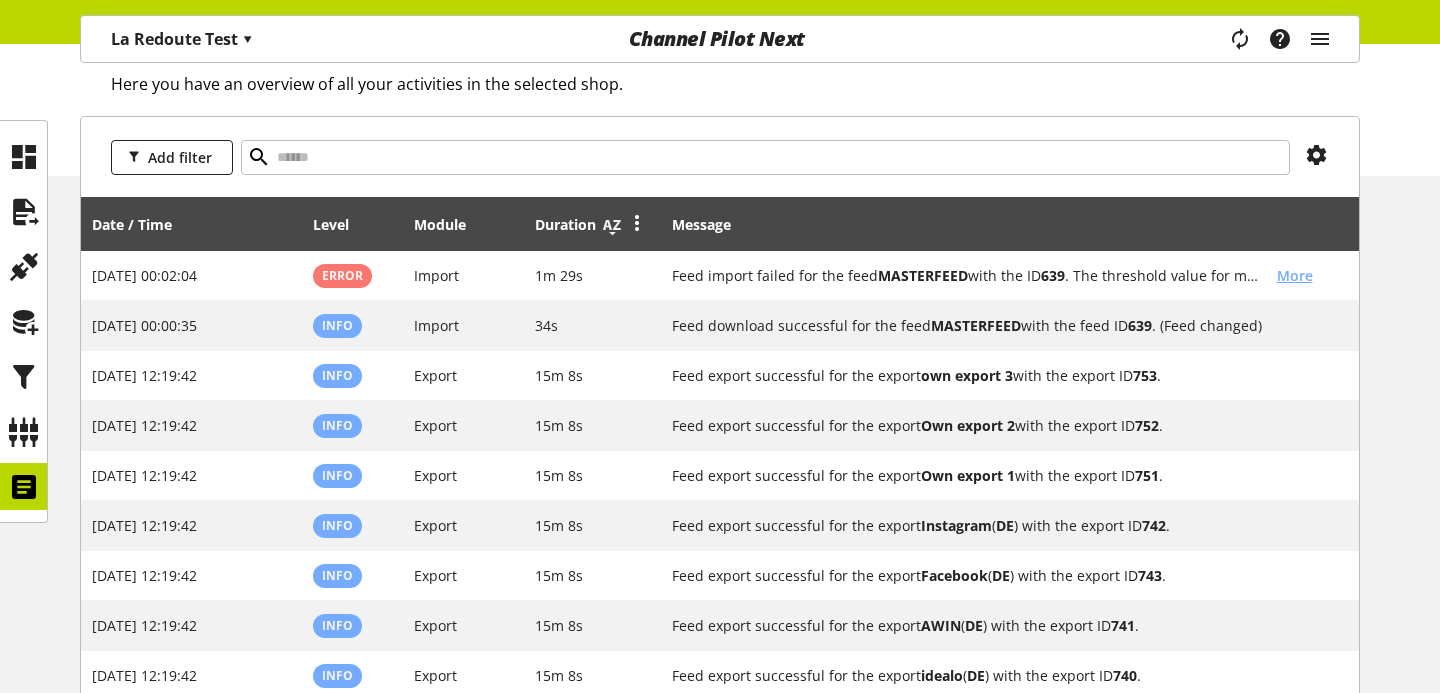 click at bounding box center (612, 225) 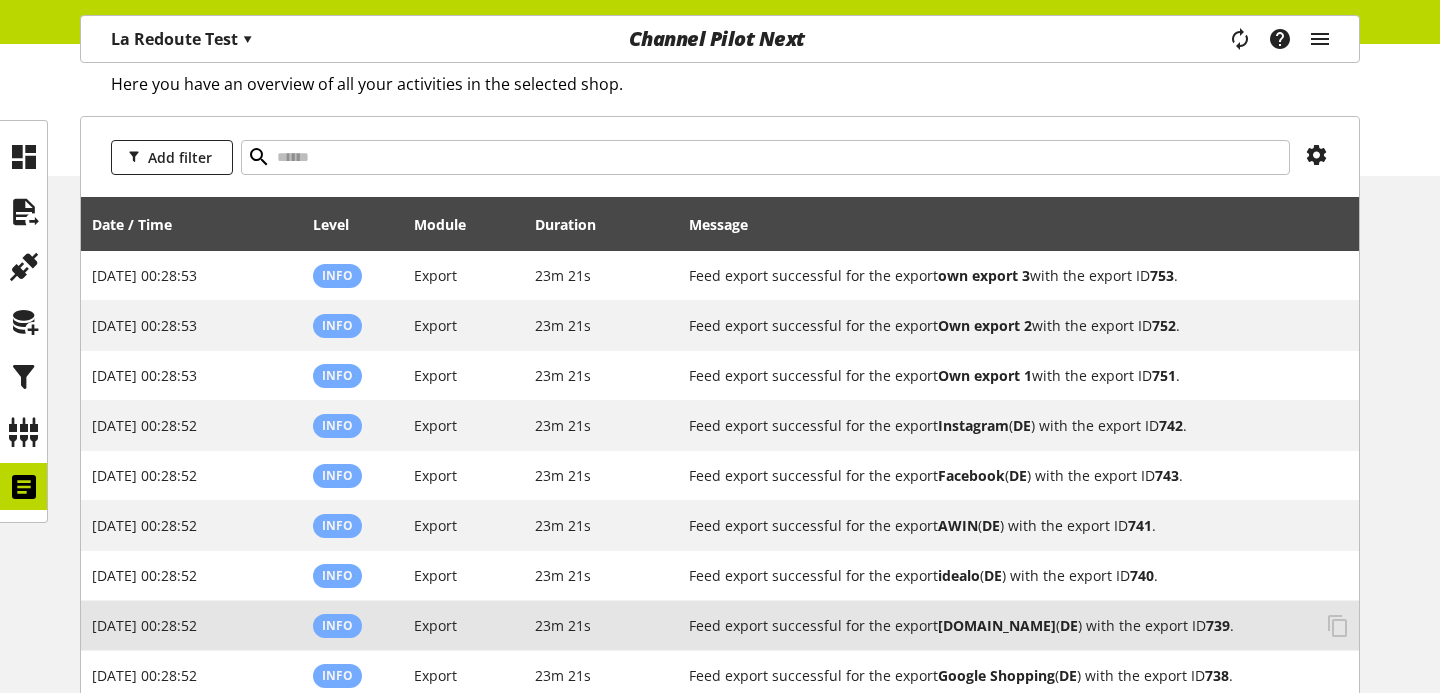scroll, scrollTop: 353, scrollLeft: 0, axis: vertical 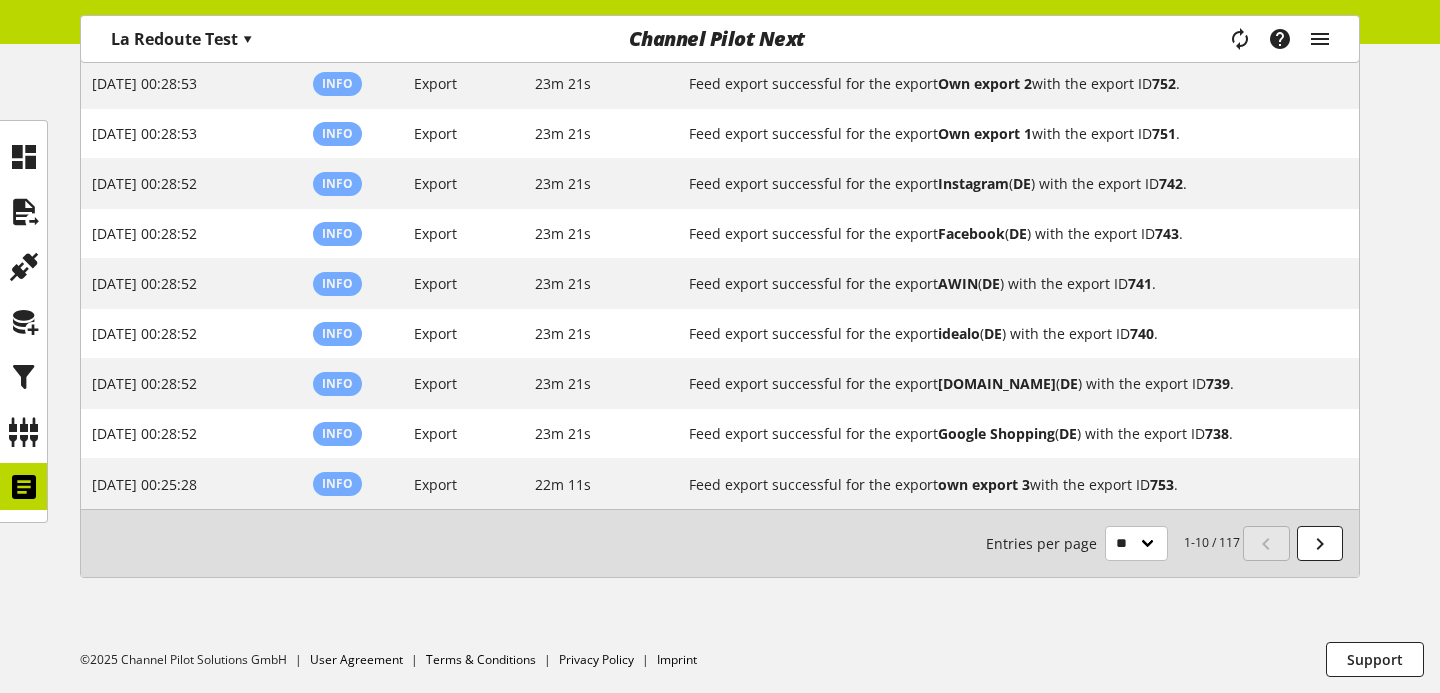 click on "Entries per page ** ** ** ***" at bounding box center [1077, 543] 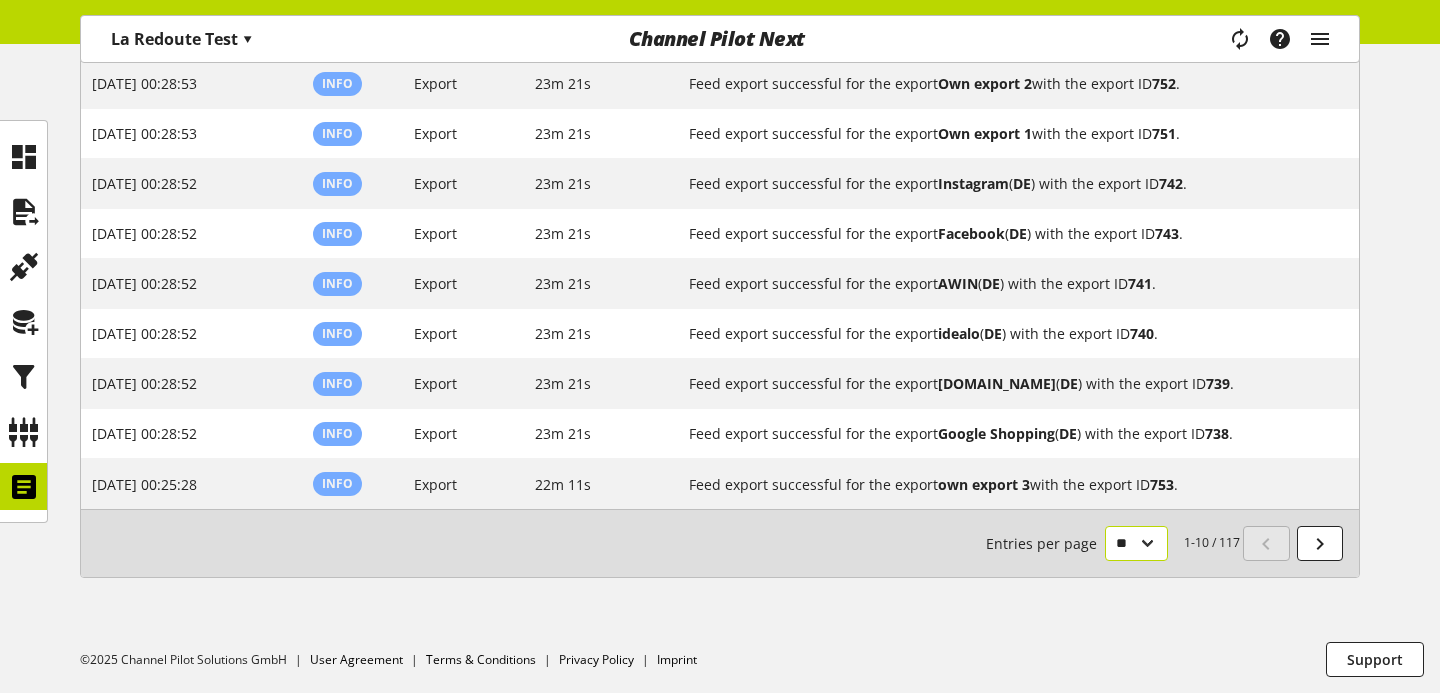 click on "** ** ** ***" at bounding box center [1136, 543] 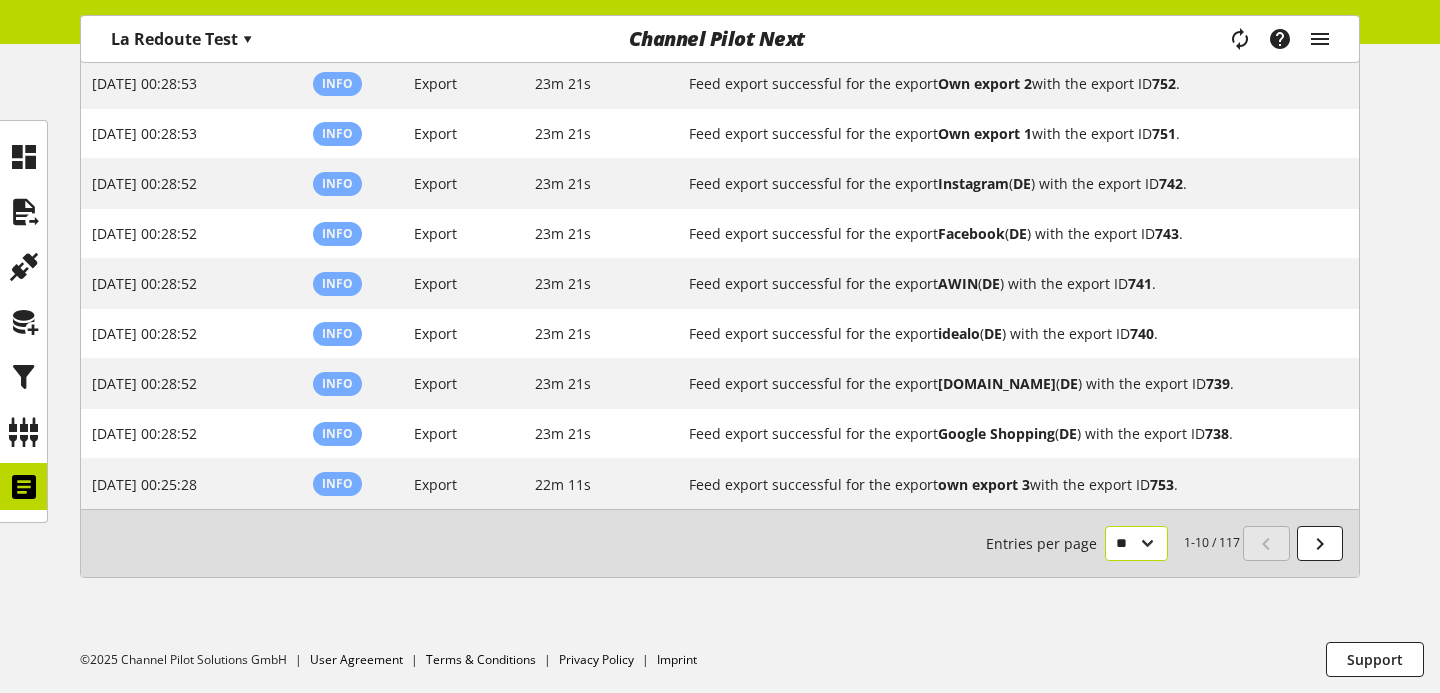 select on "***" 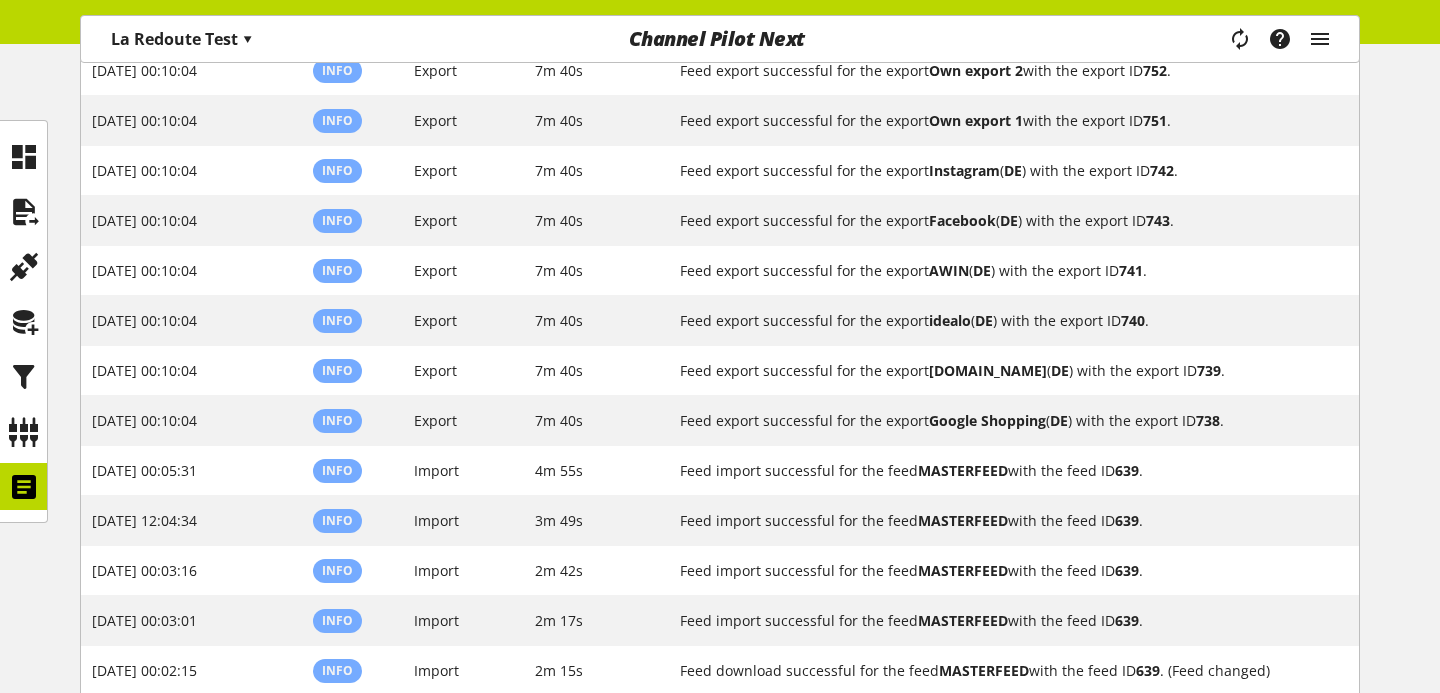 scroll, scrollTop: 4853, scrollLeft: 0, axis: vertical 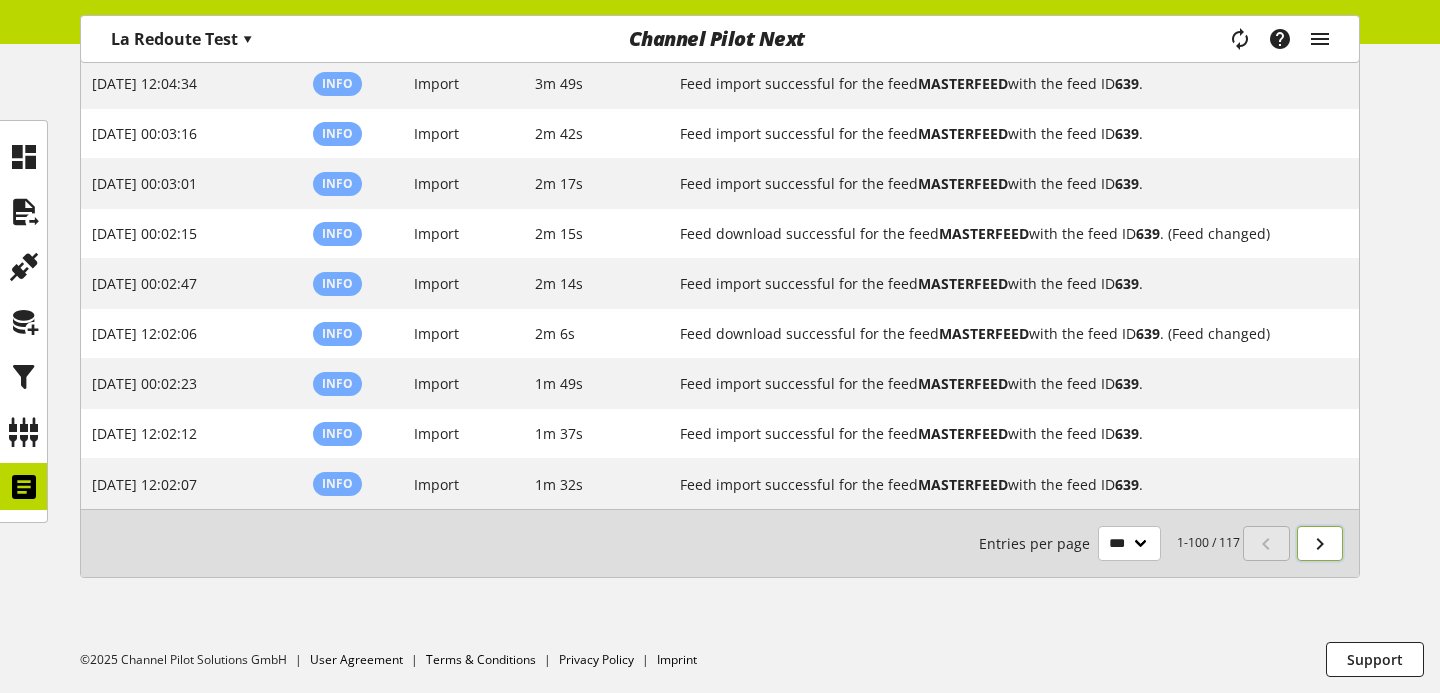 click at bounding box center (1320, 544) 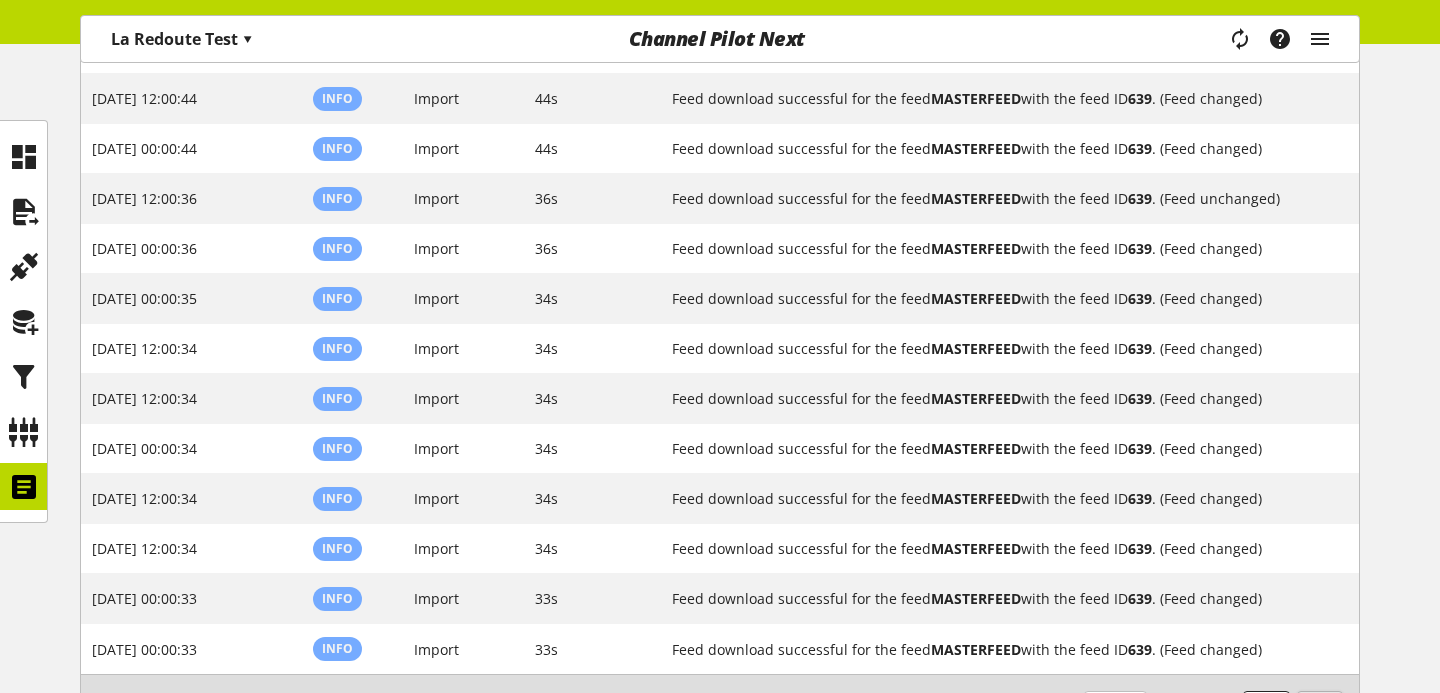 scroll, scrollTop: 703, scrollLeft: 0, axis: vertical 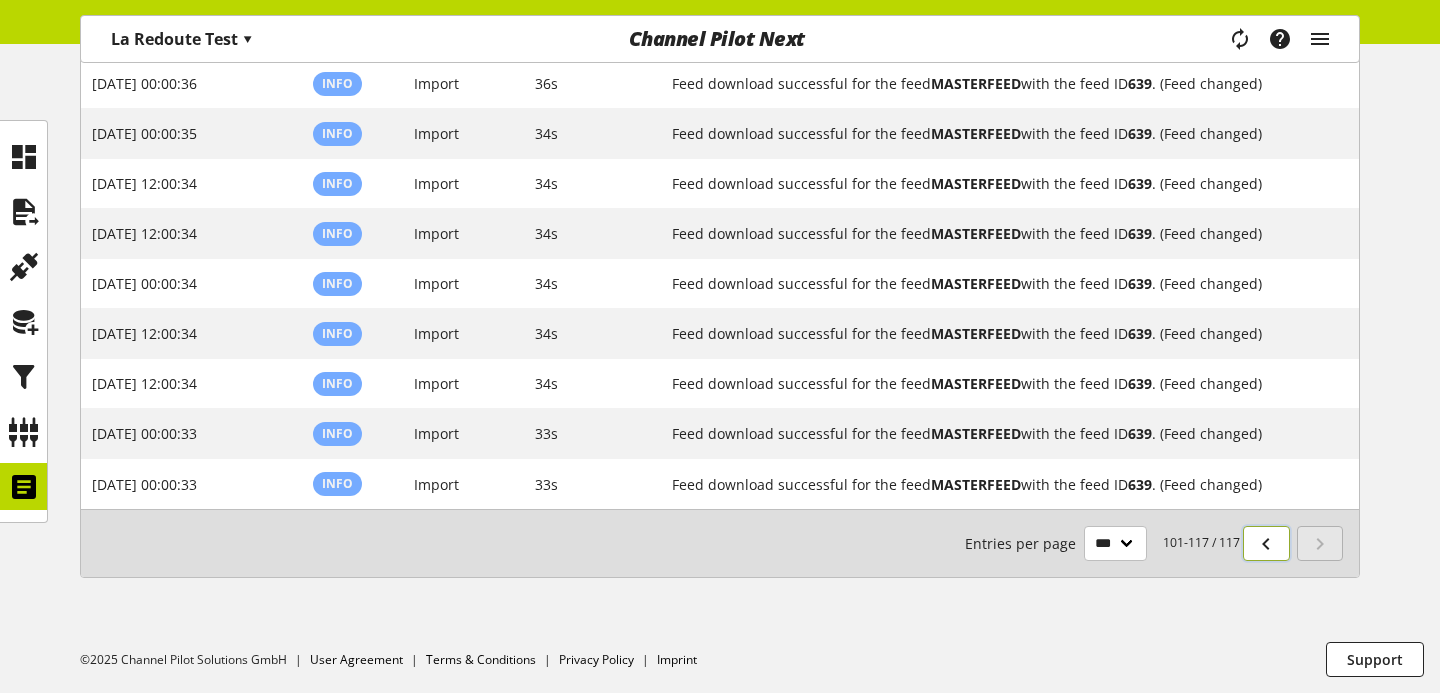 click at bounding box center (1266, 544) 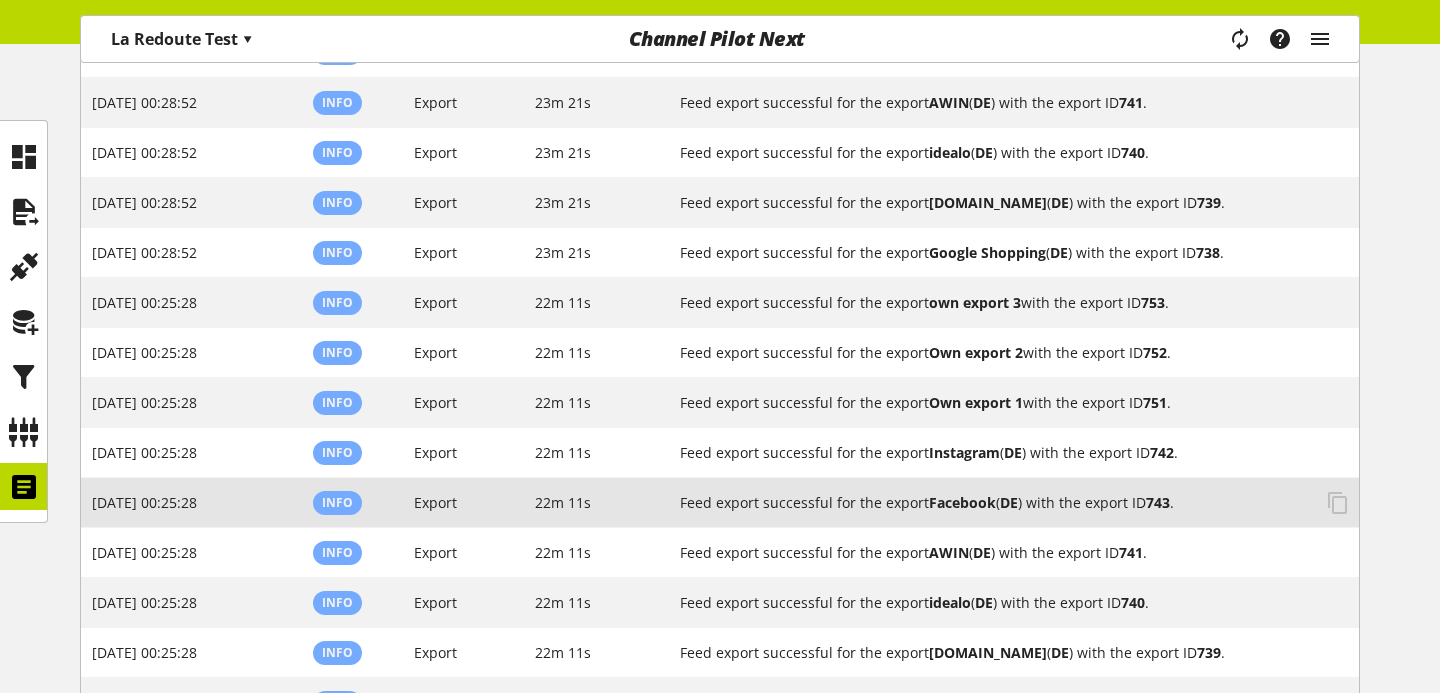 scroll, scrollTop: 0, scrollLeft: 0, axis: both 